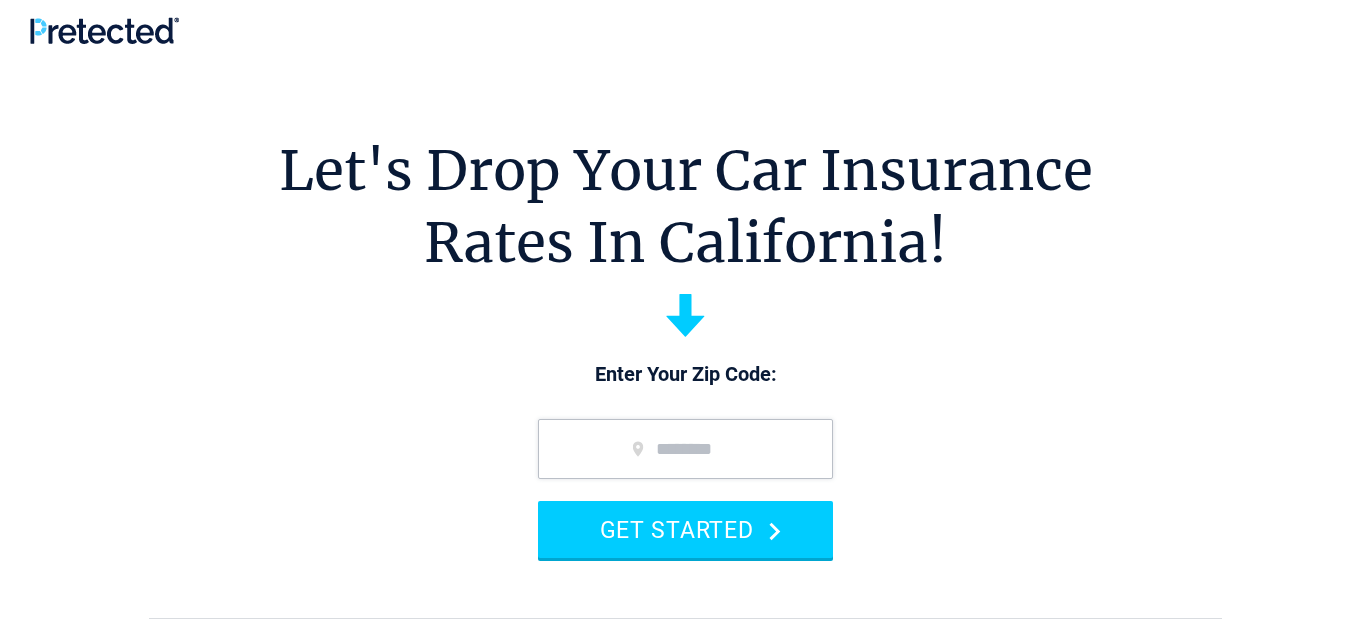 click at bounding box center [685, 449] 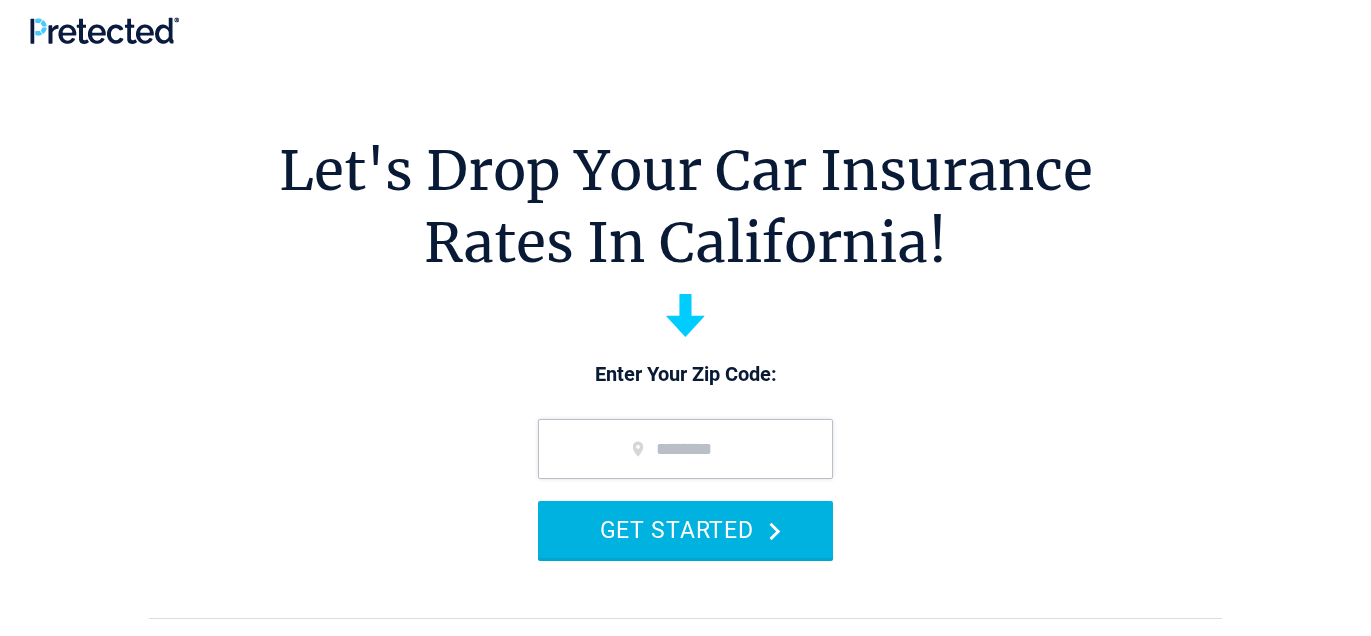 type on "*****" 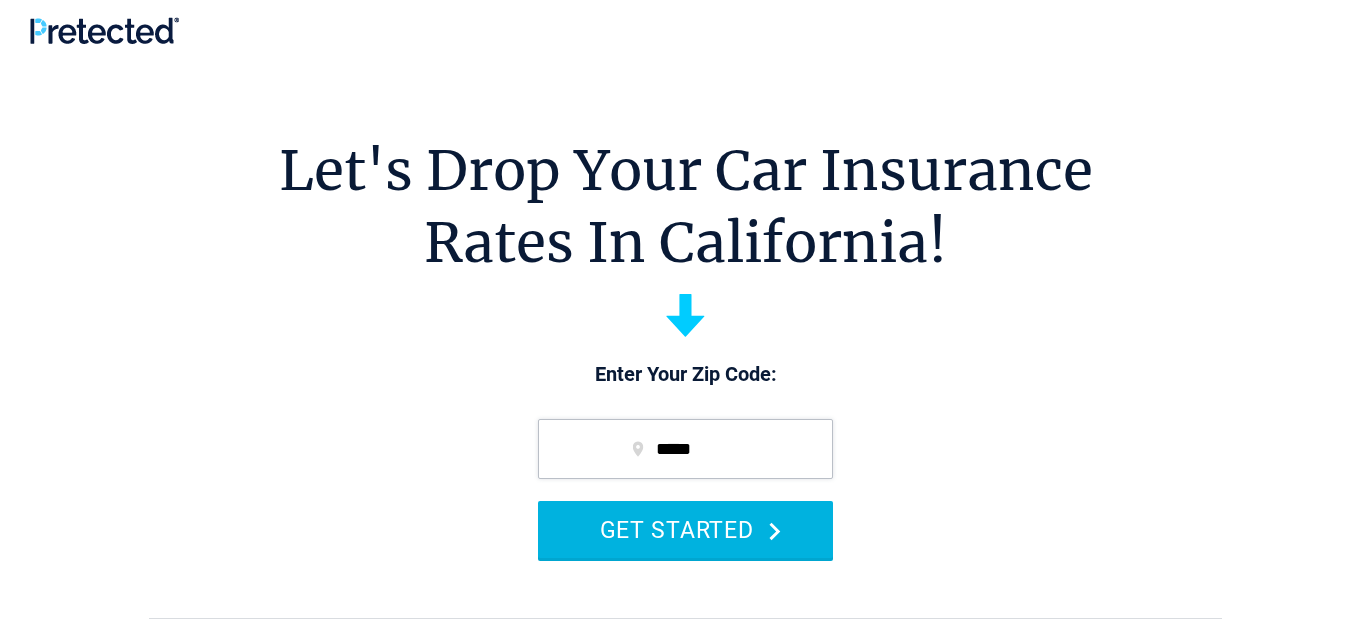 scroll, scrollTop: 0, scrollLeft: 0, axis: both 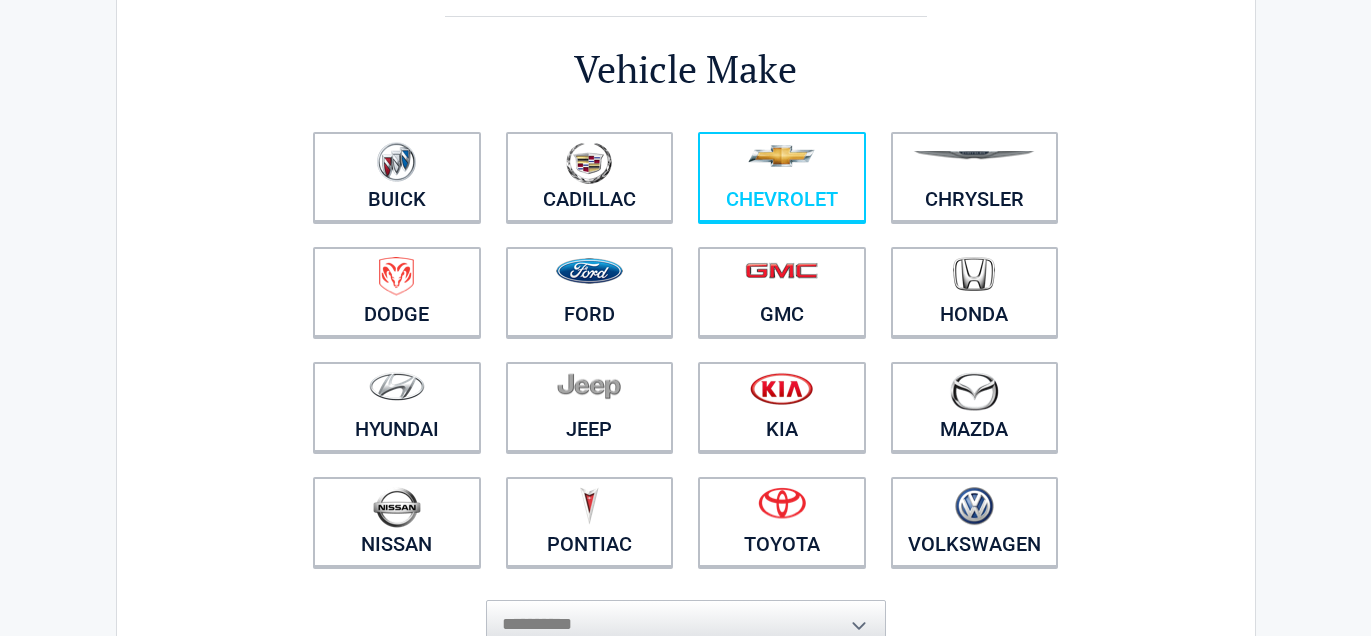 click at bounding box center (782, 164) 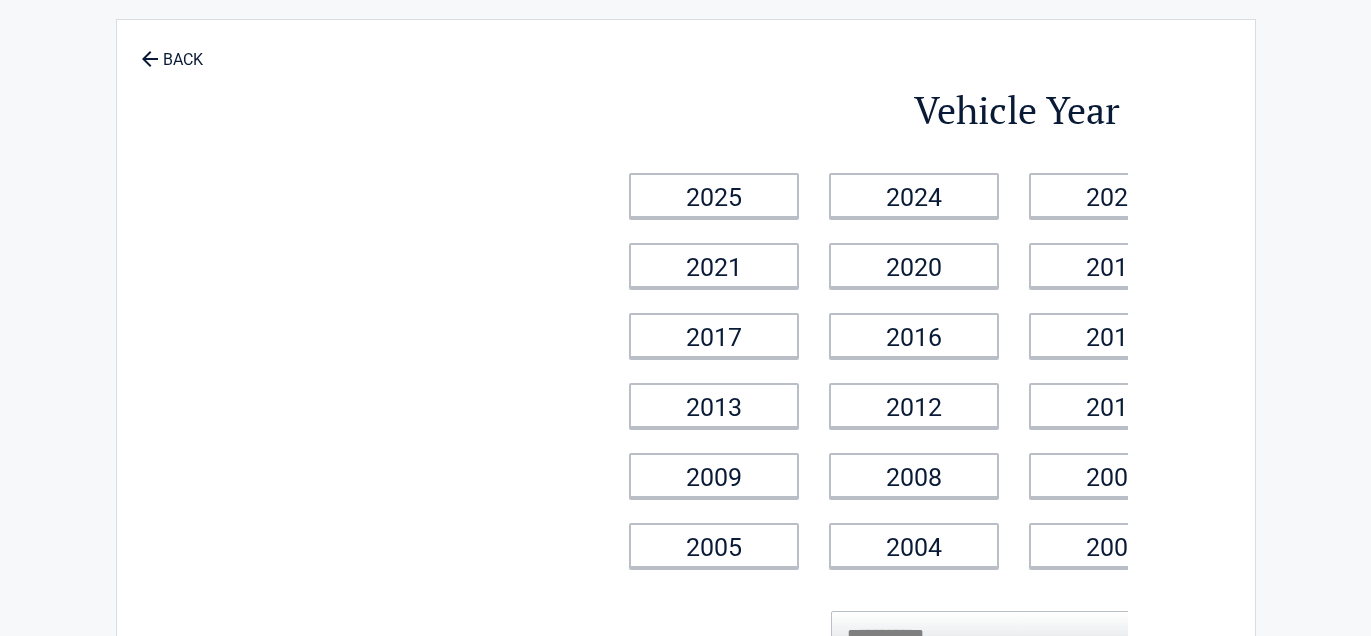 scroll, scrollTop: 0, scrollLeft: 0, axis: both 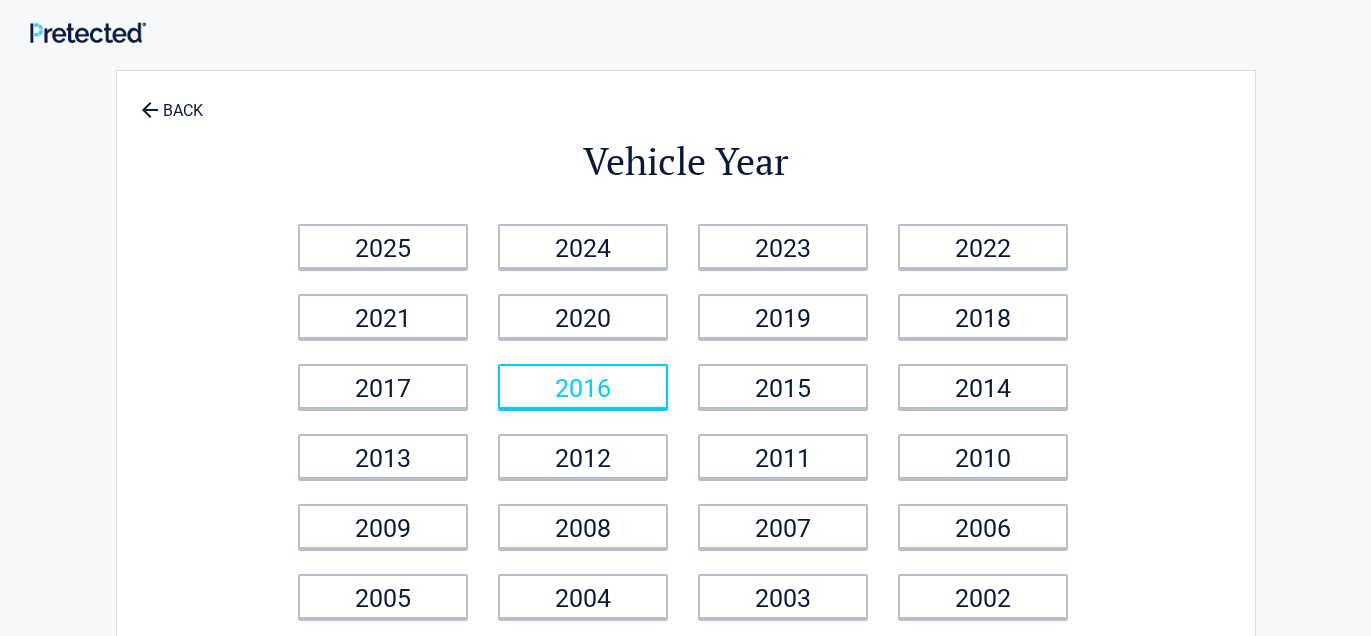 click on "2016" at bounding box center [583, 386] 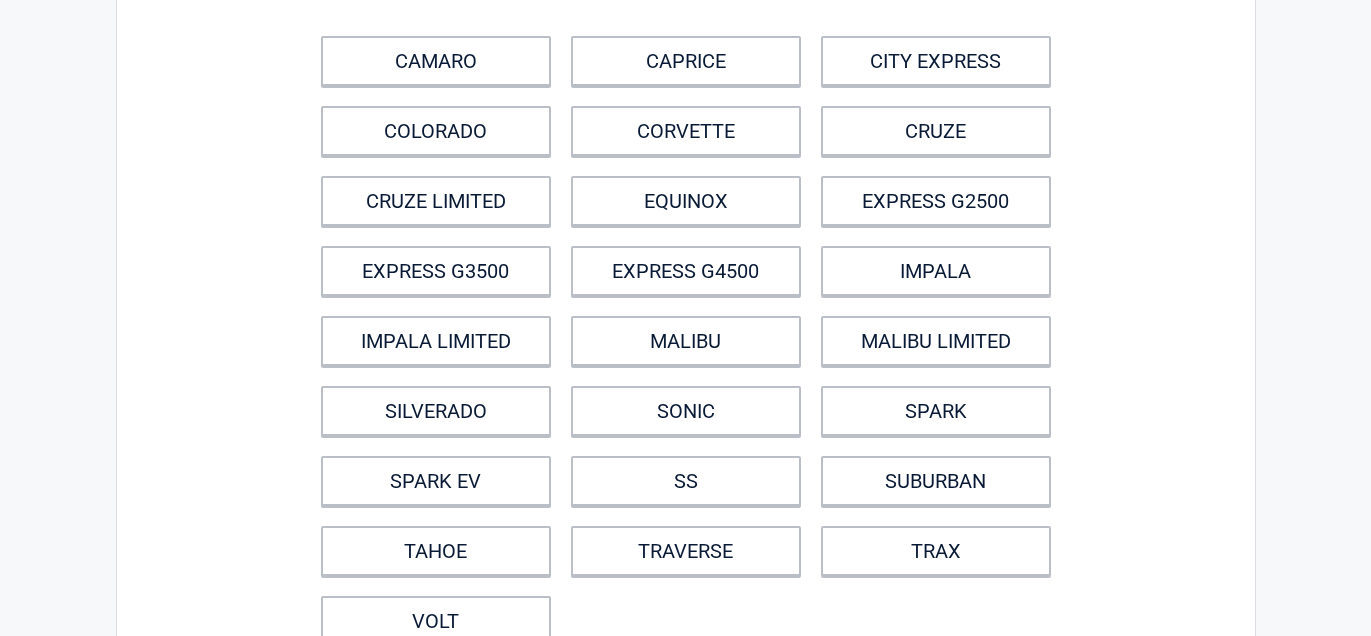 scroll, scrollTop: 198, scrollLeft: 0, axis: vertical 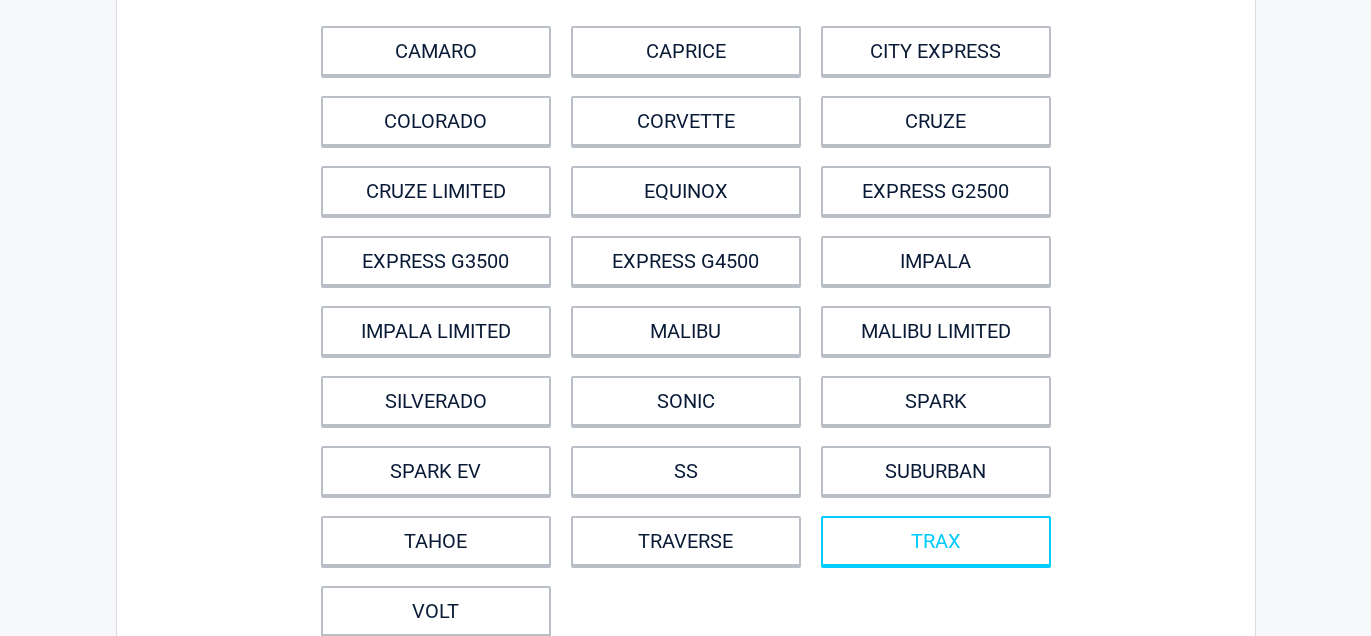 click on "TRAX" at bounding box center [936, 541] 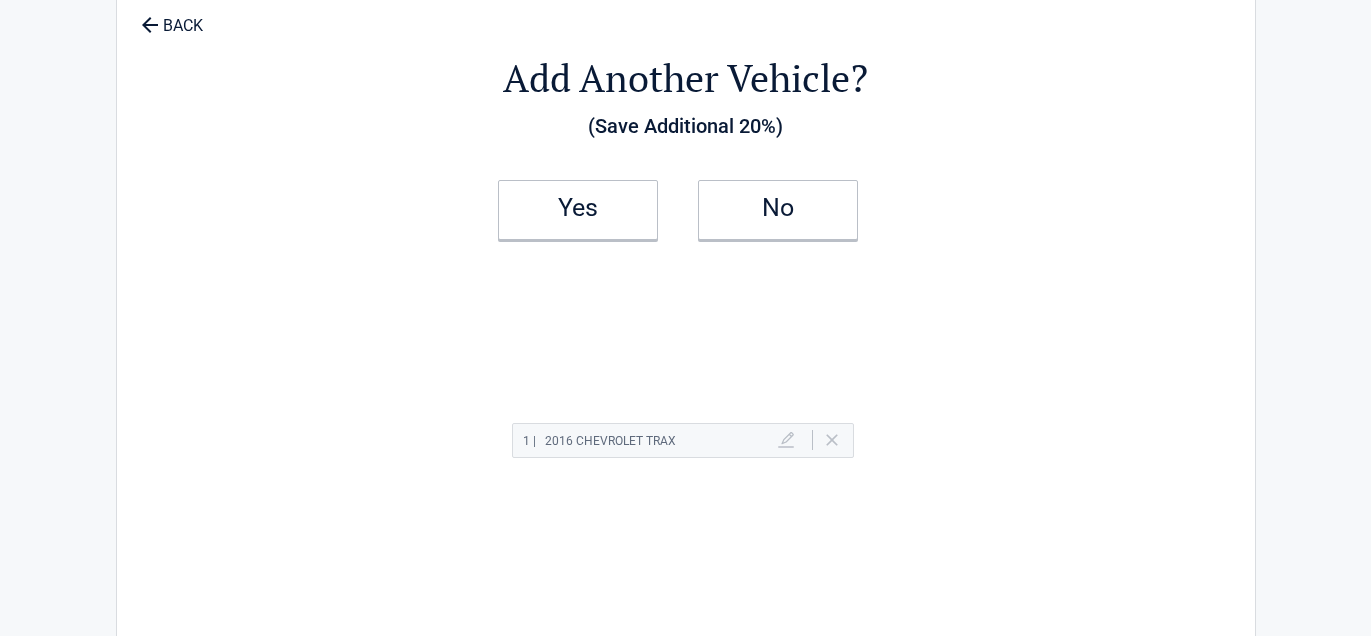 scroll, scrollTop: 0, scrollLeft: 0, axis: both 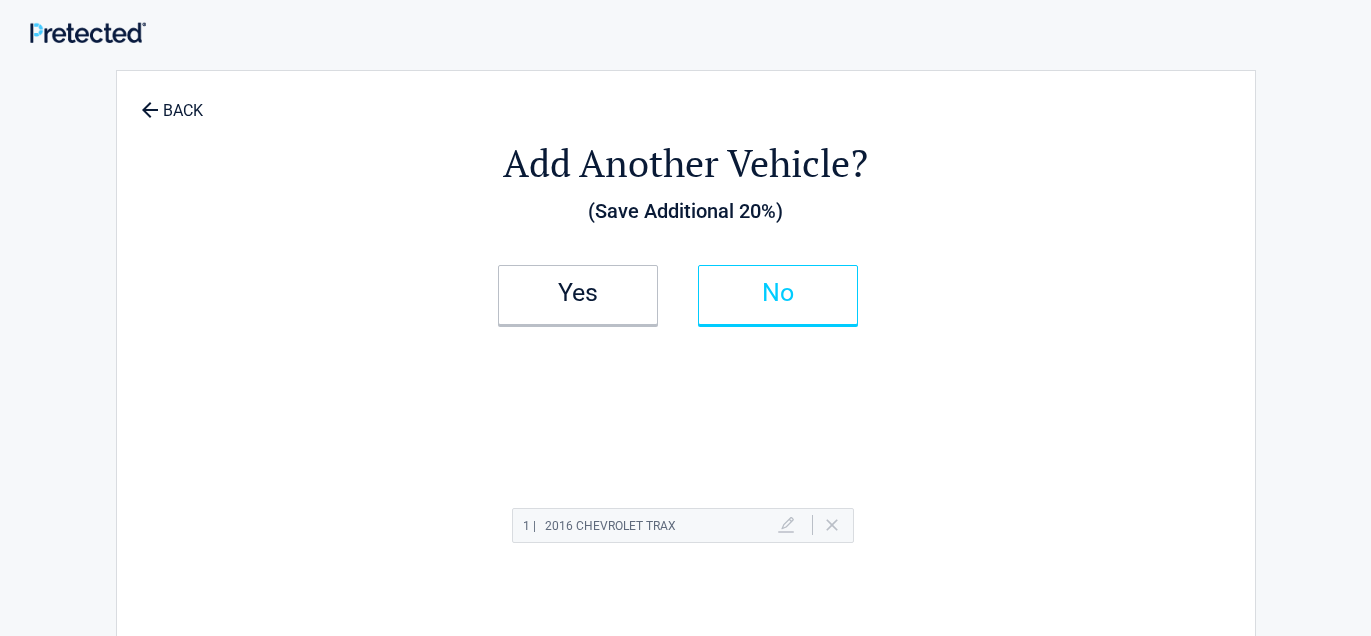 click on "No" at bounding box center (778, 293) 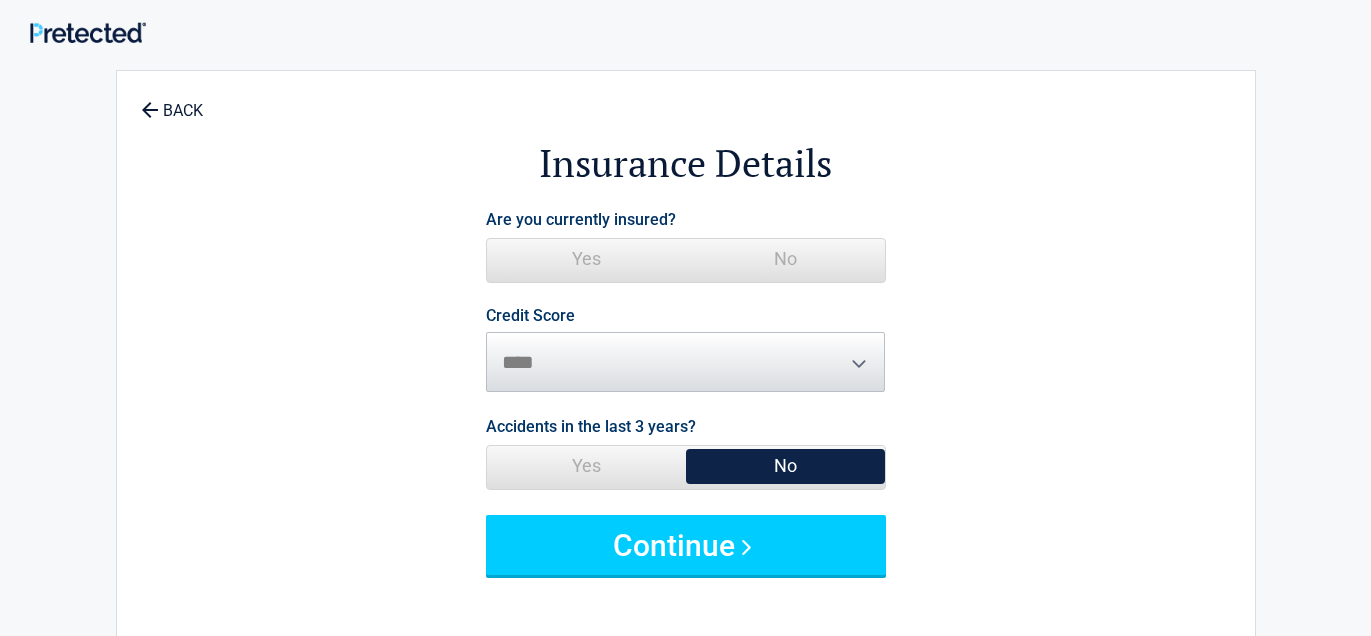 click on "Yes" at bounding box center [586, 259] 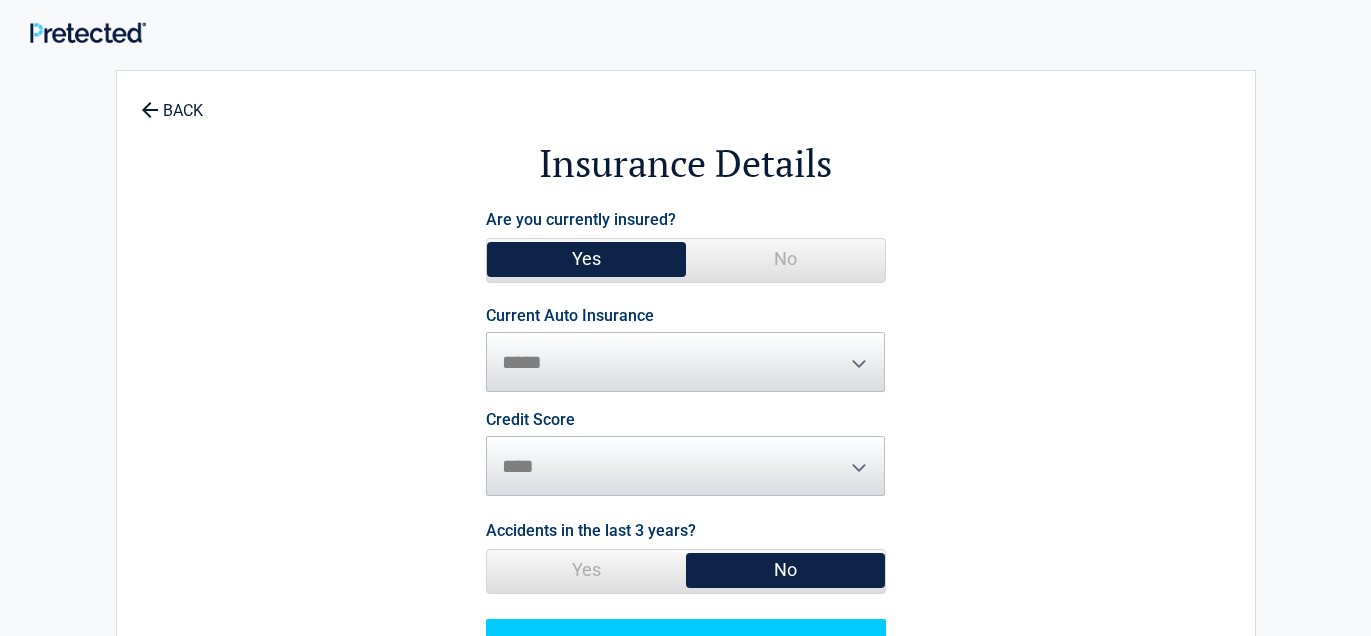click on "**********" at bounding box center (686, 350) 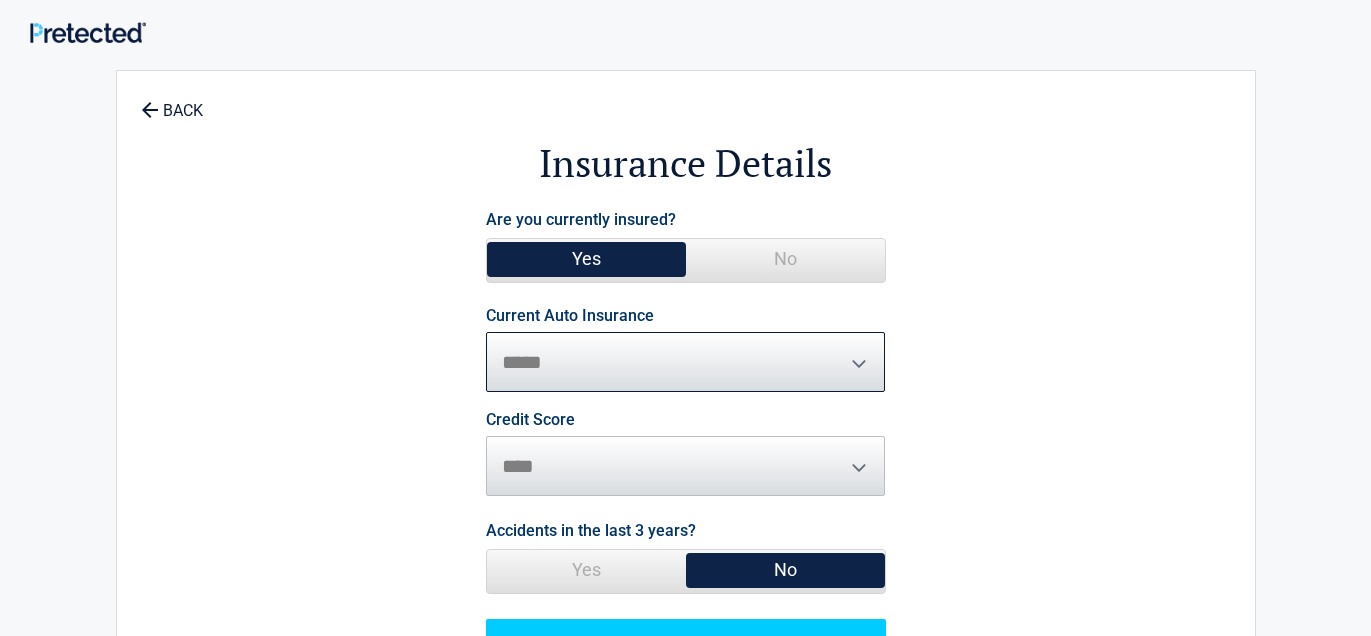 click on "**********" at bounding box center (686, 362) 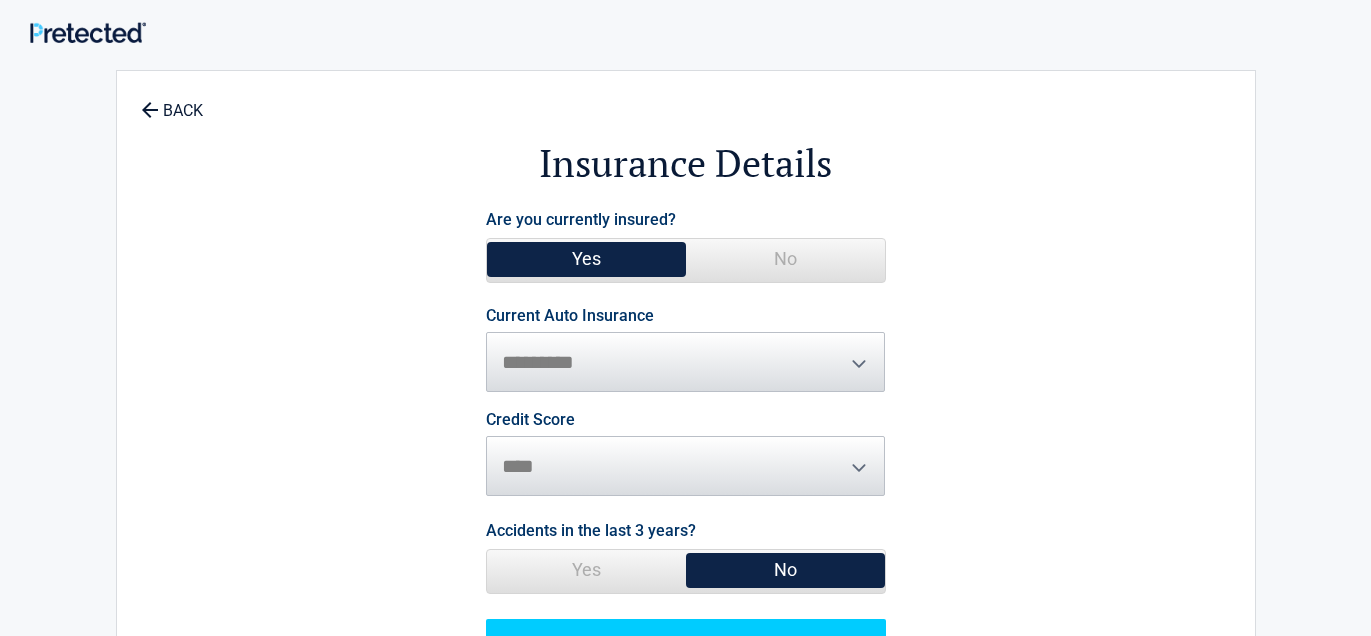 click on "**********" at bounding box center [686, 350] 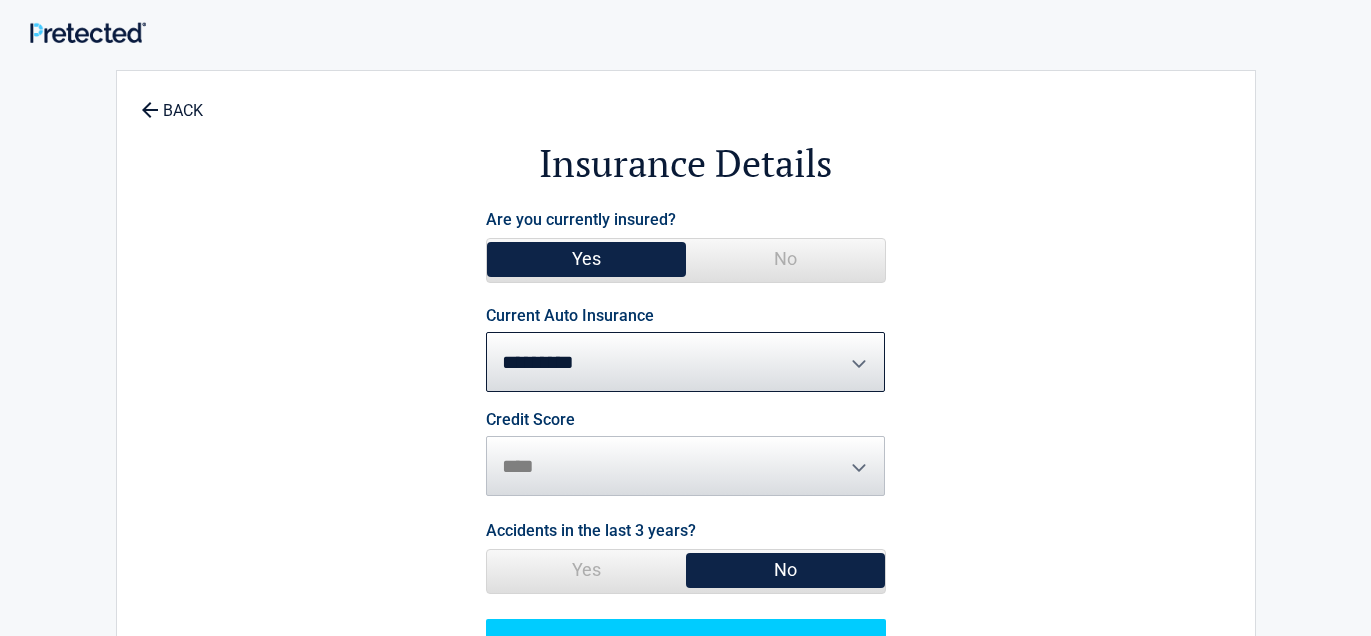 click on "**********" at bounding box center [686, 350] 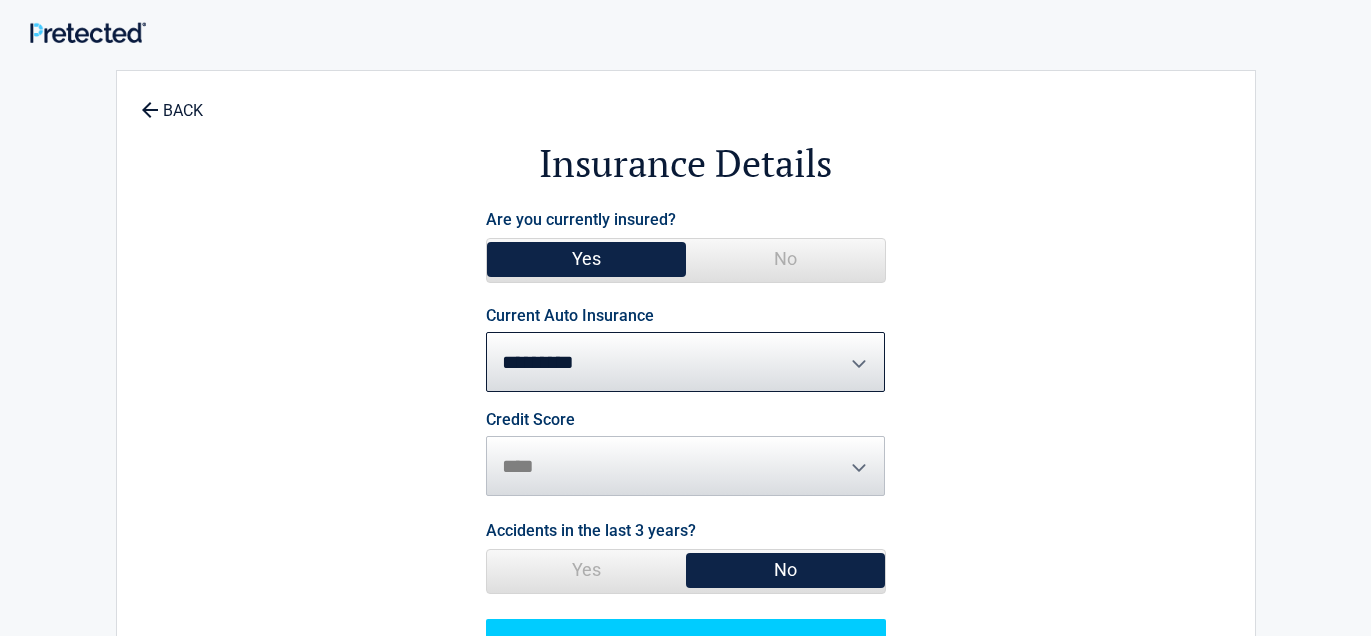click on "**********" at bounding box center (686, 362) 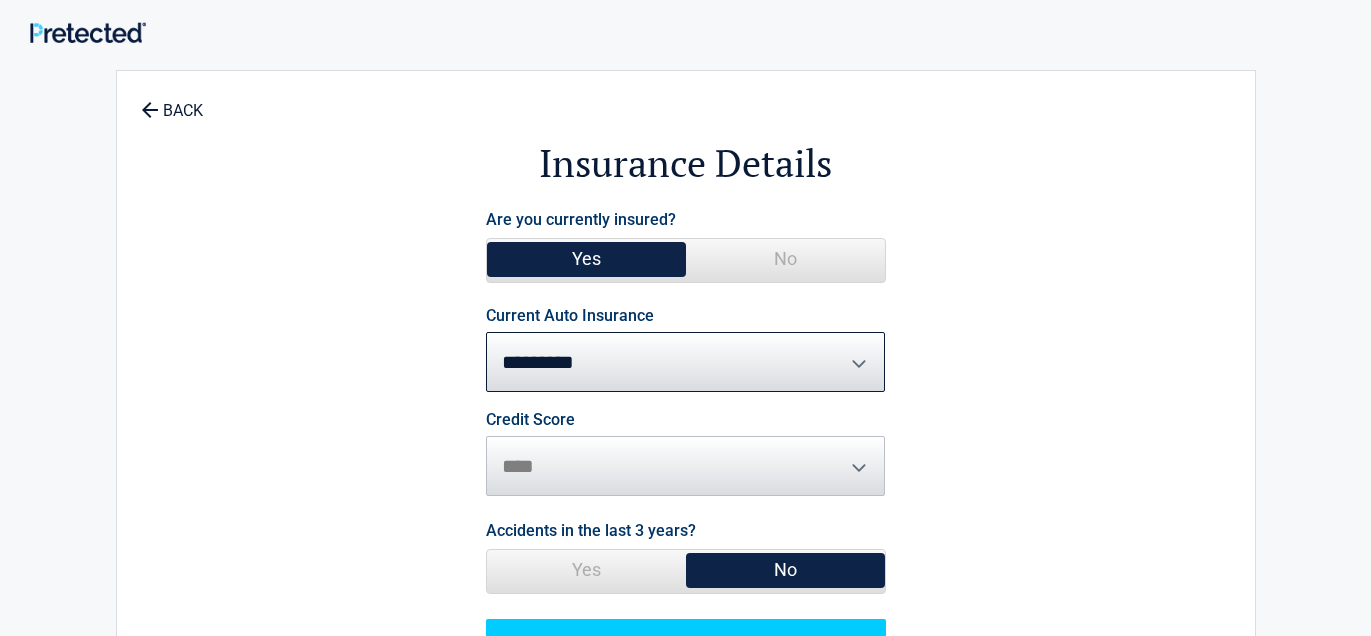 select on "*****" 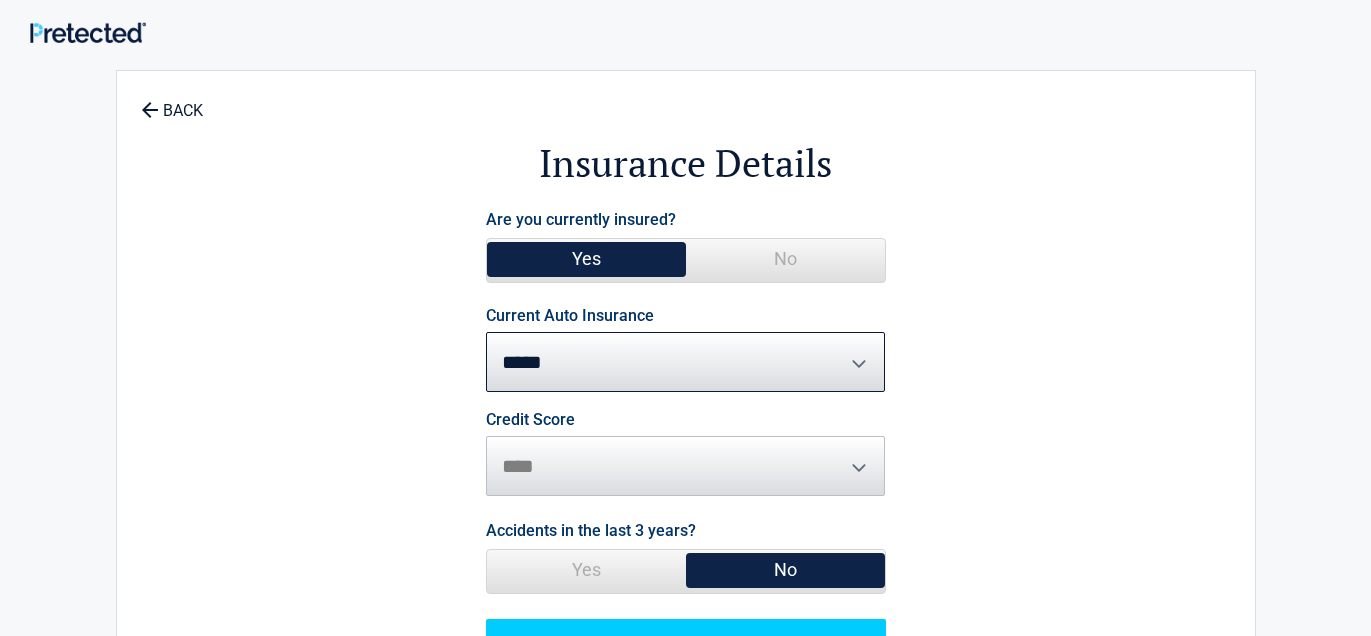 click on "**********" at bounding box center (686, 362) 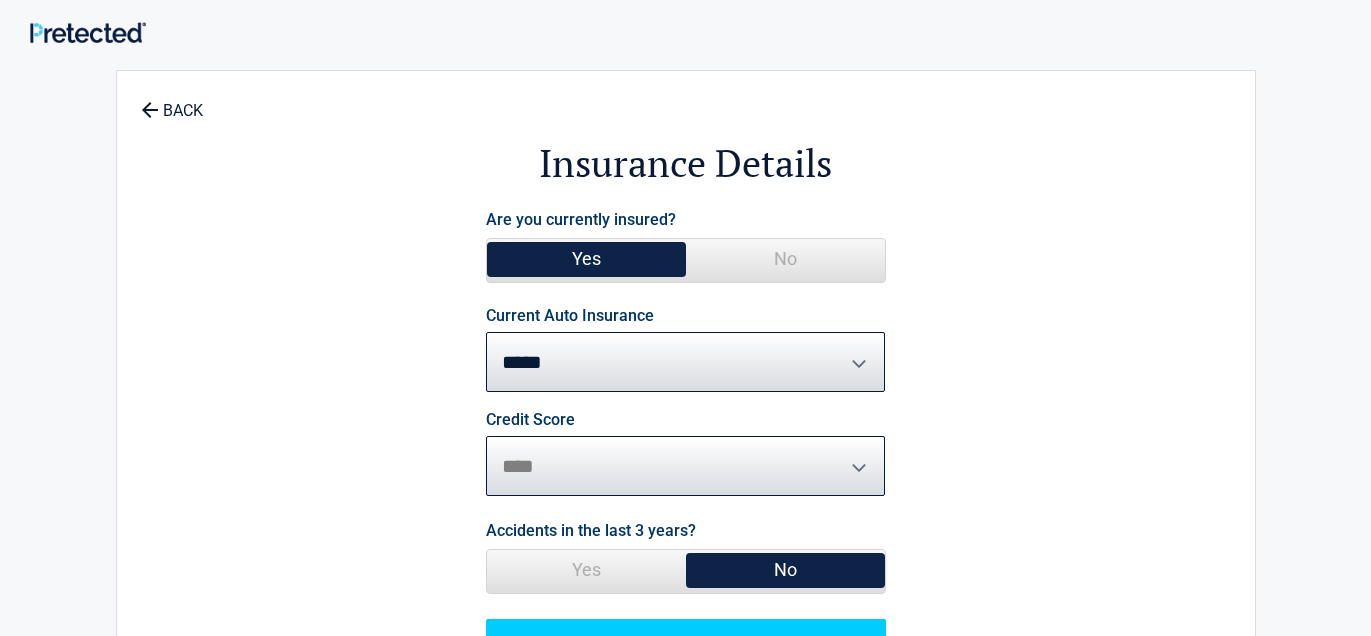click on "*********
****
*******
****" at bounding box center (686, 466) 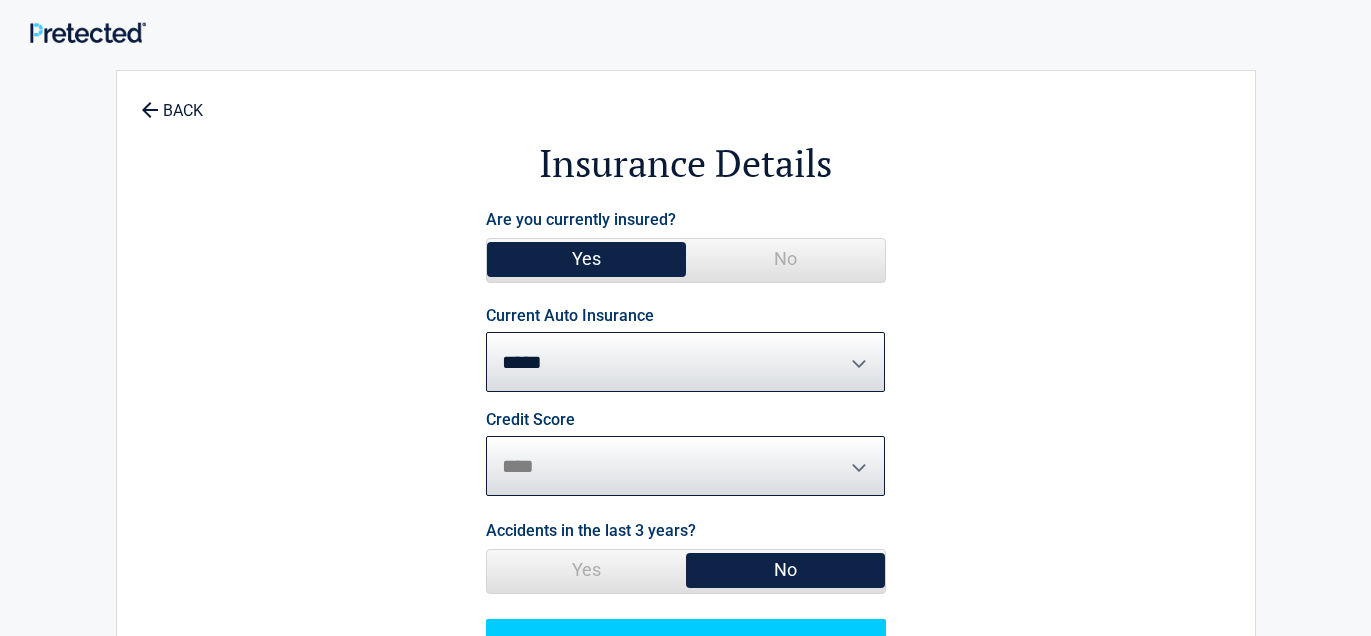click on "*********
****
*******
****" at bounding box center (686, 466) 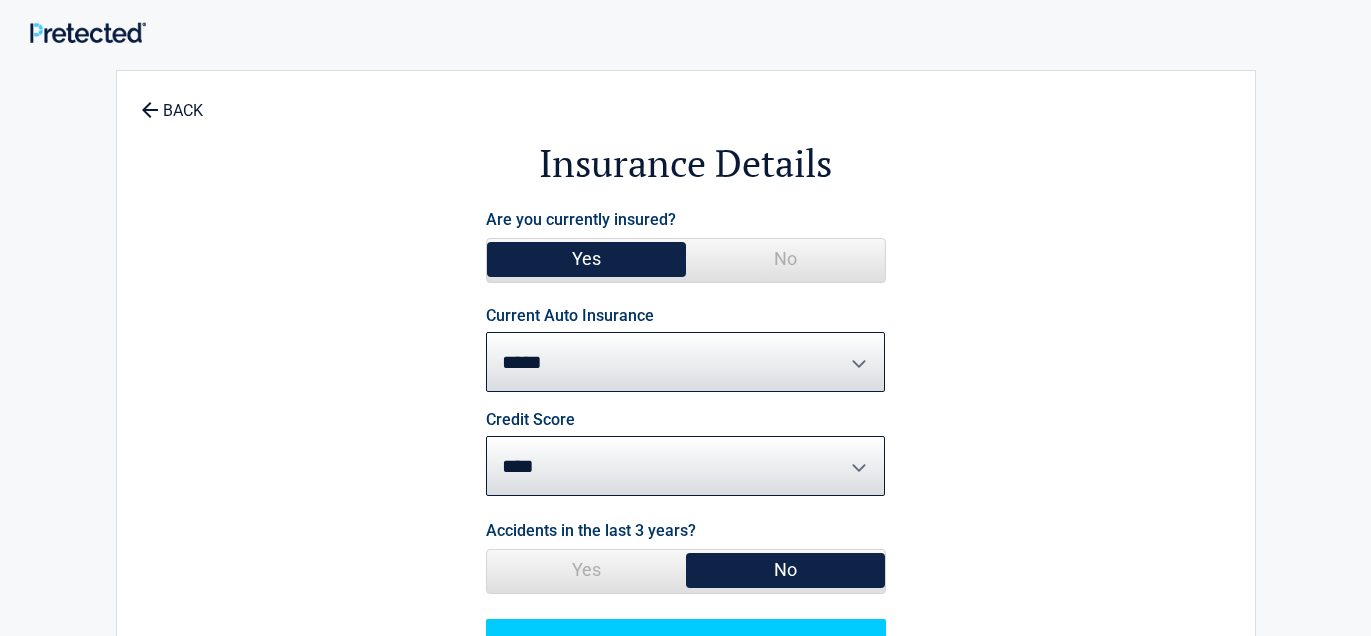click on "No" at bounding box center [785, 570] 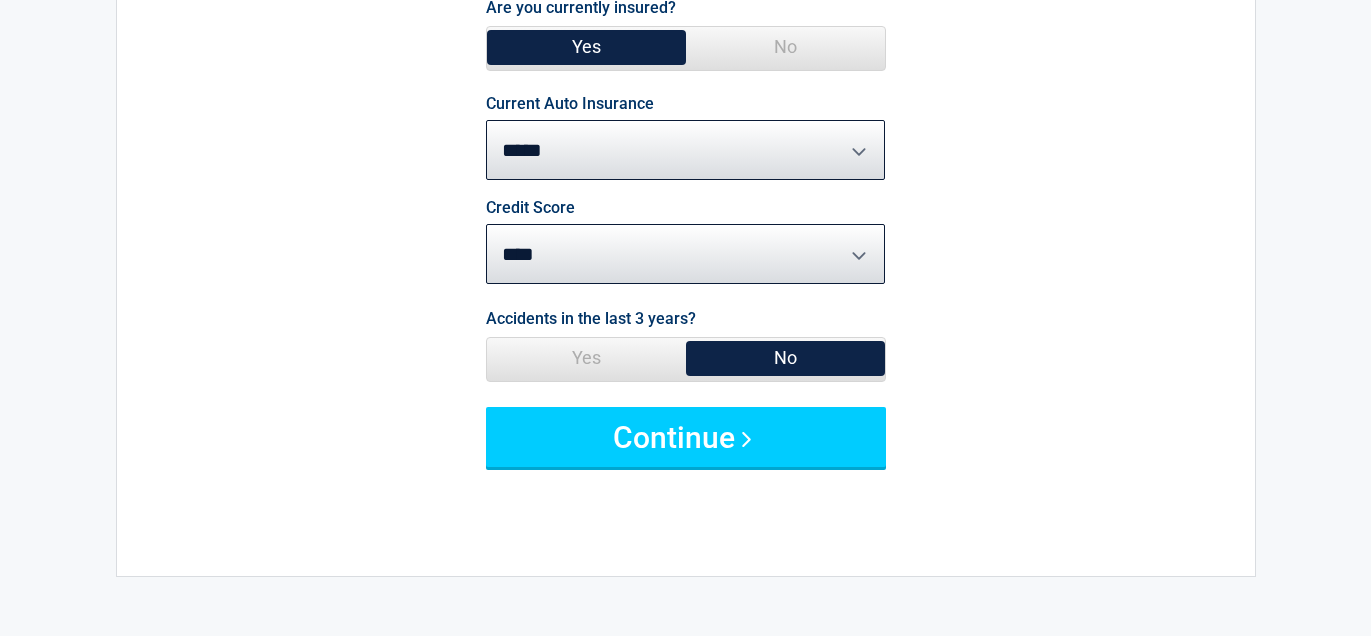 scroll, scrollTop: 222, scrollLeft: 0, axis: vertical 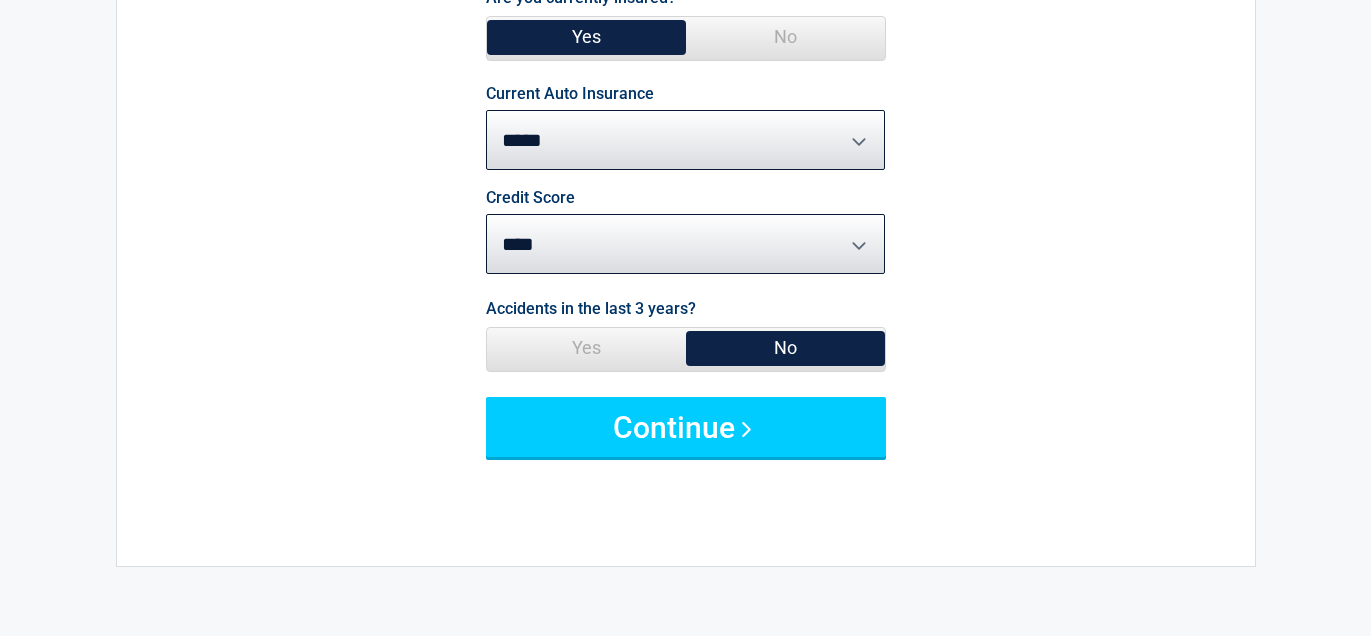 click on "*********
****
*******
****" at bounding box center [686, 244] 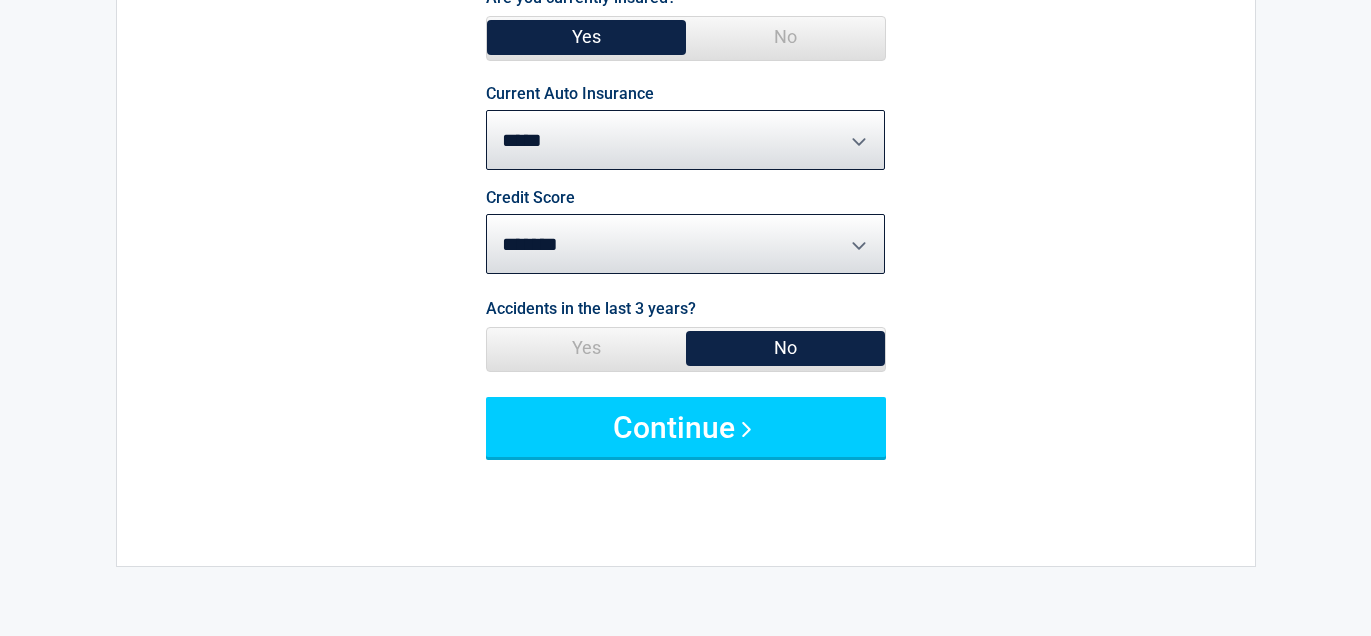 click on "*********
****
*******
****" at bounding box center (686, 244) 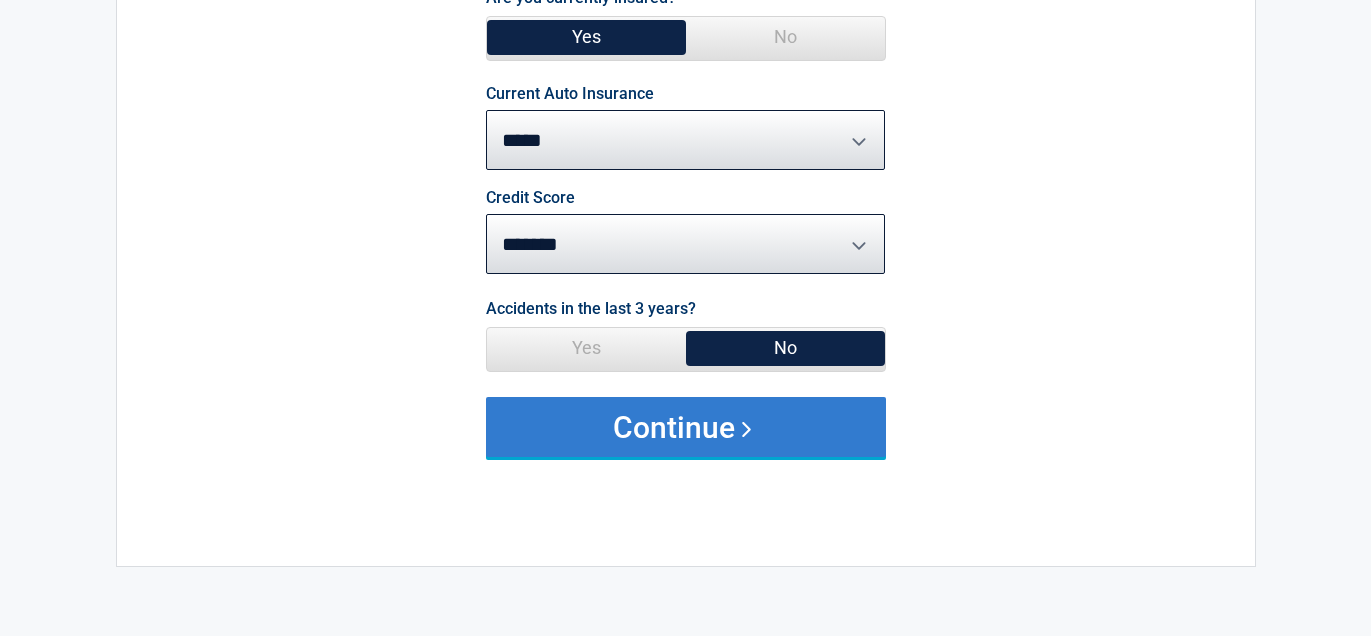 click on "Continue" at bounding box center (686, 427) 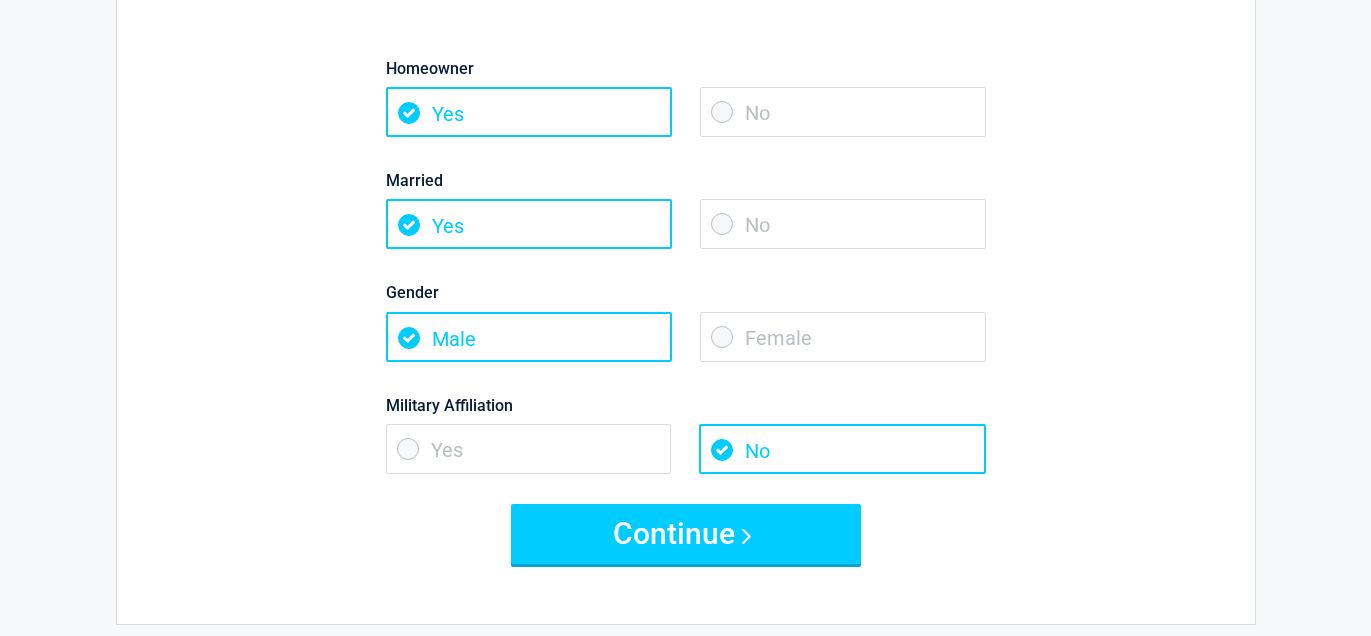 scroll, scrollTop: 0, scrollLeft: 0, axis: both 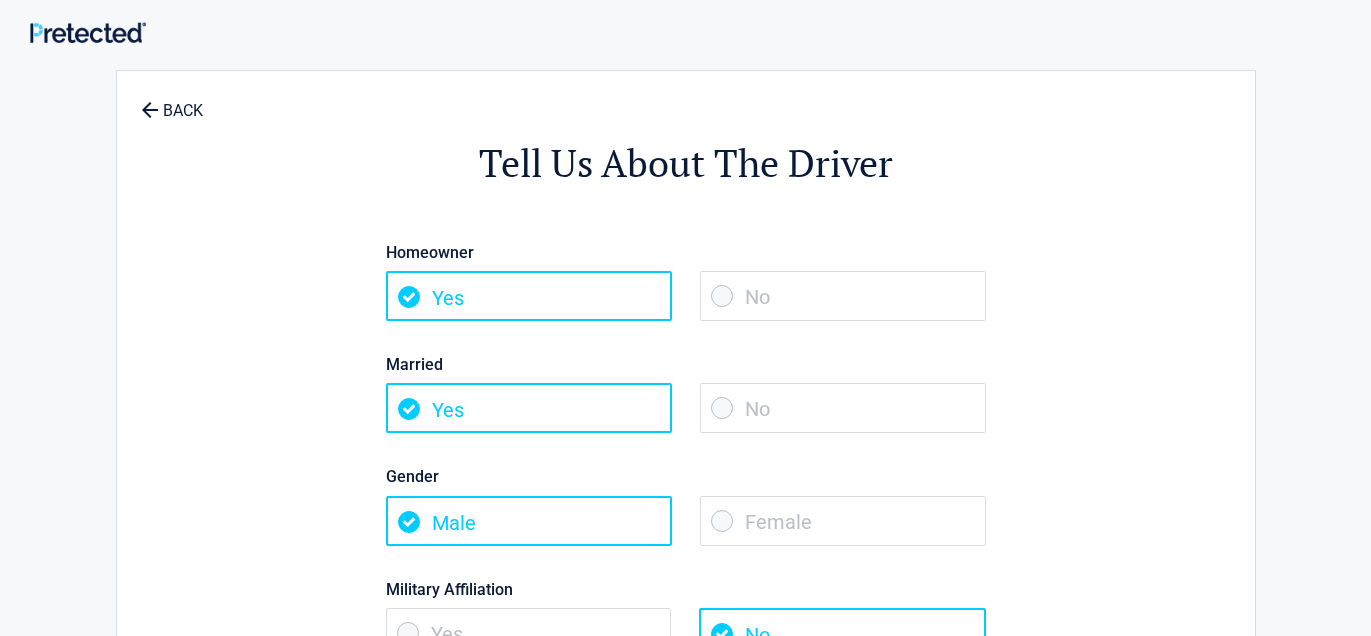 click on "No" at bounding box center [843, 296] 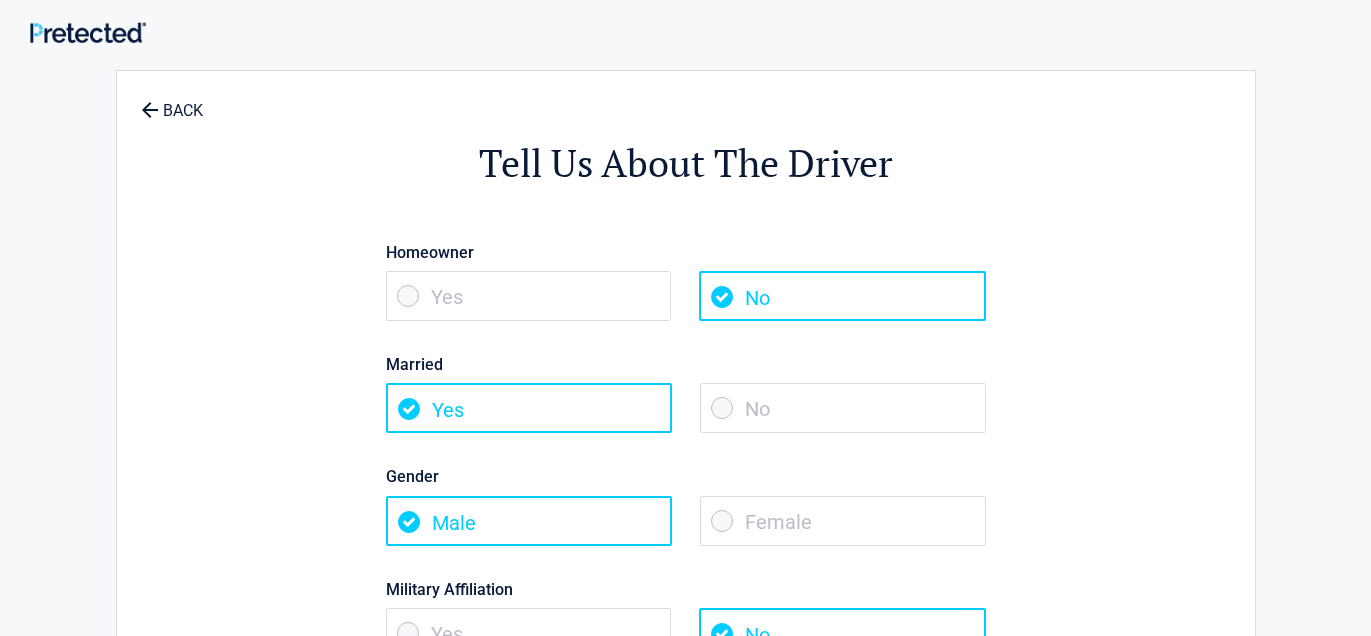 click on "No" at bounding box center (843, 408) 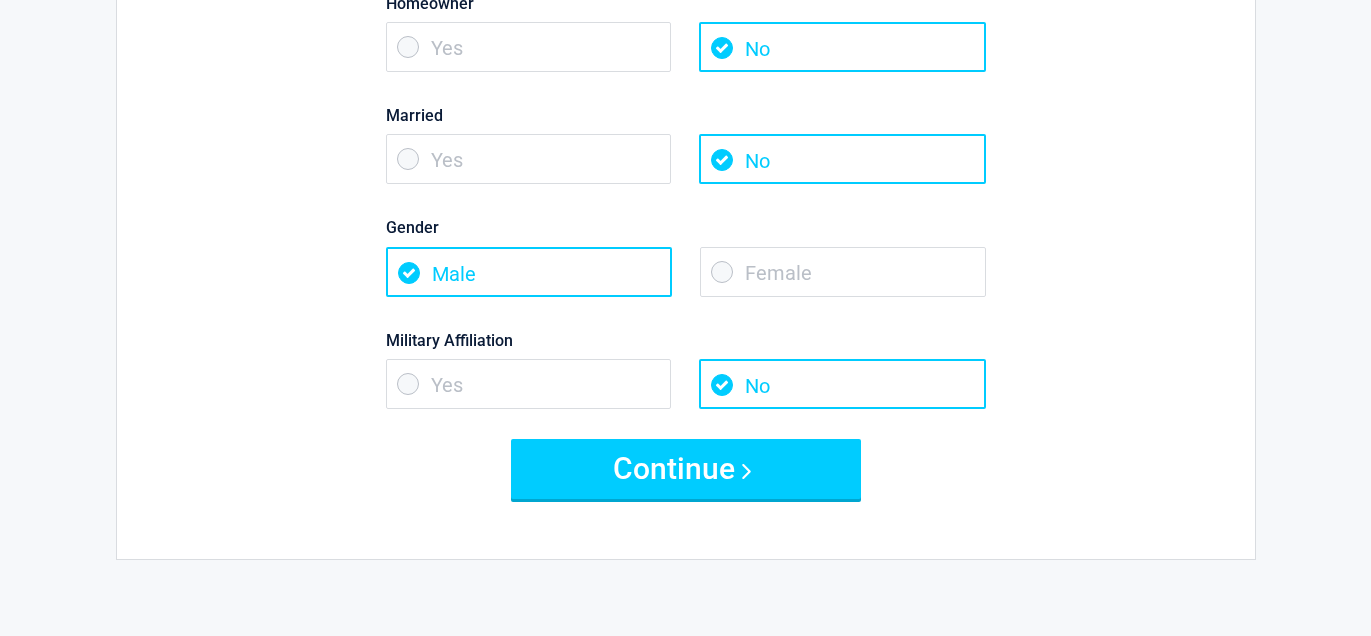 scroll, scrollTop: 251, scrollLeft: 0, axis: vertical 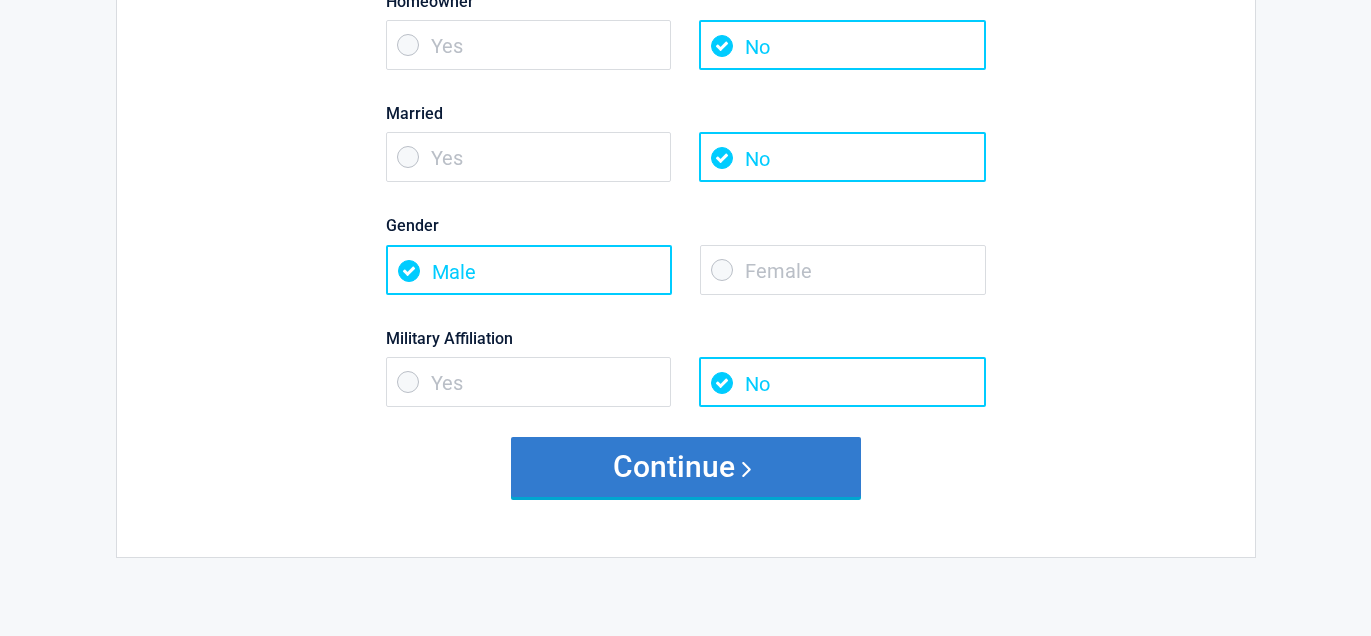 click on "Continue" at bounding box center [686, 467] 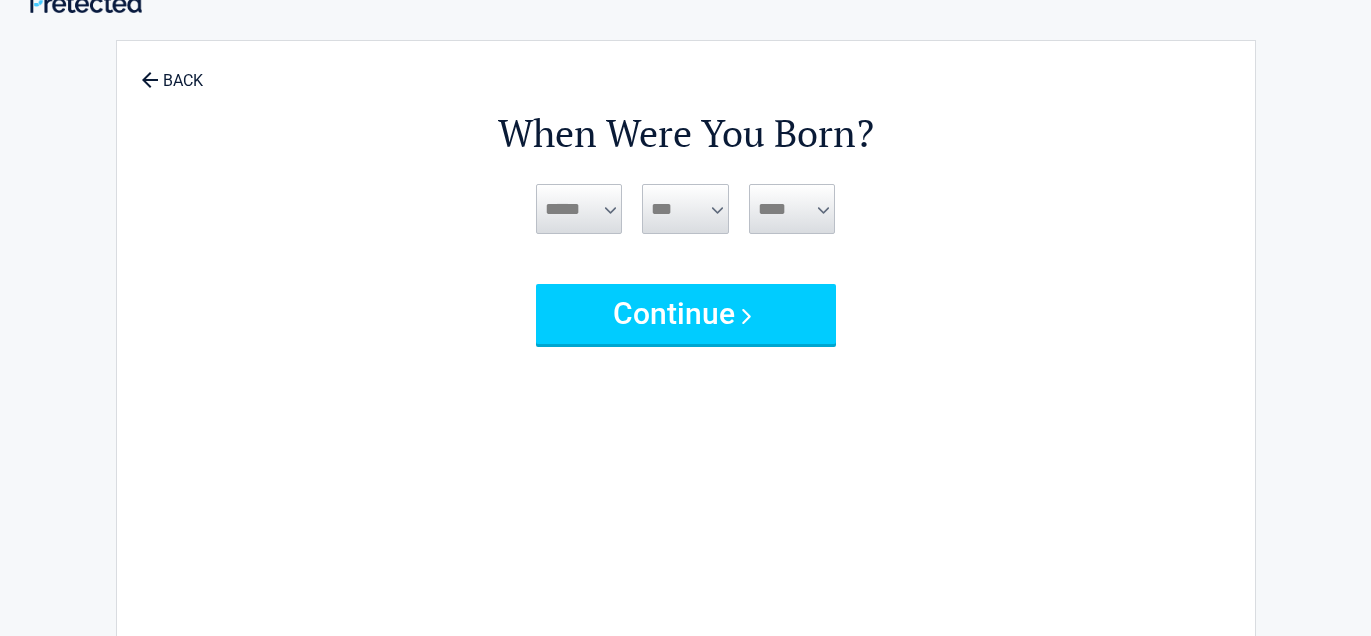 scroll, scrollTop: 0, scrollLeft: 0, axis: both 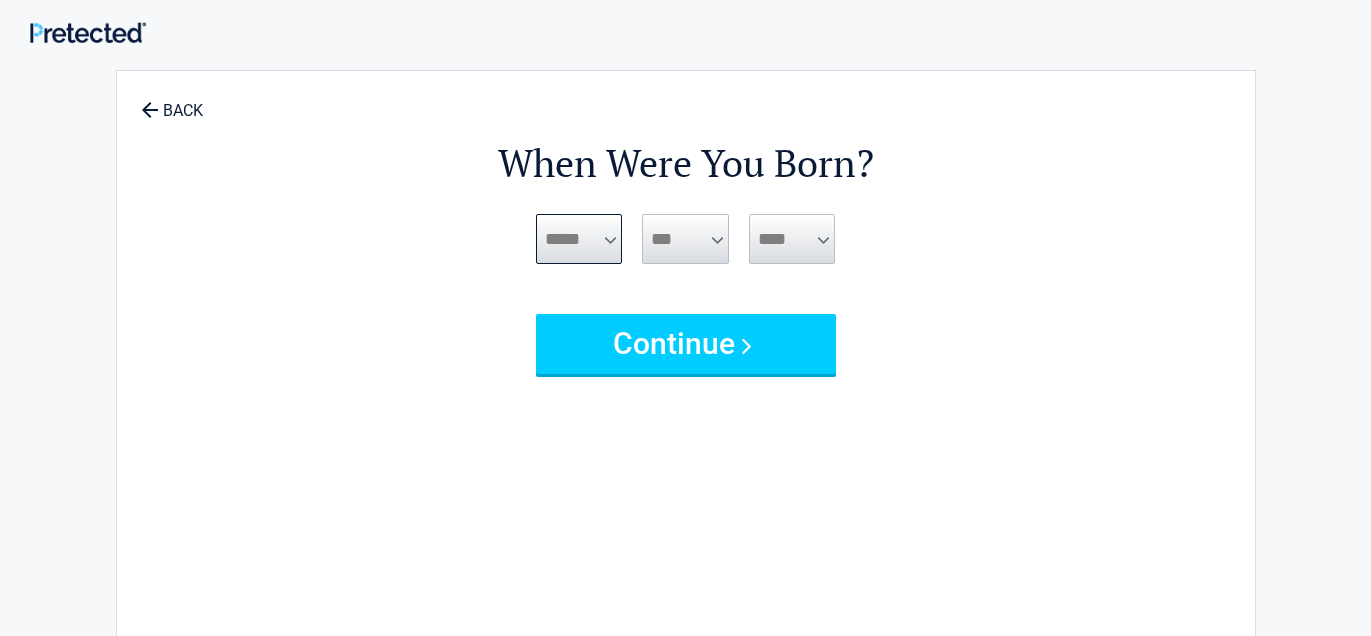 click on "*****
***
***
***
***
***
***
***
***
***
***
***
***" at bounding box center [579, 239] 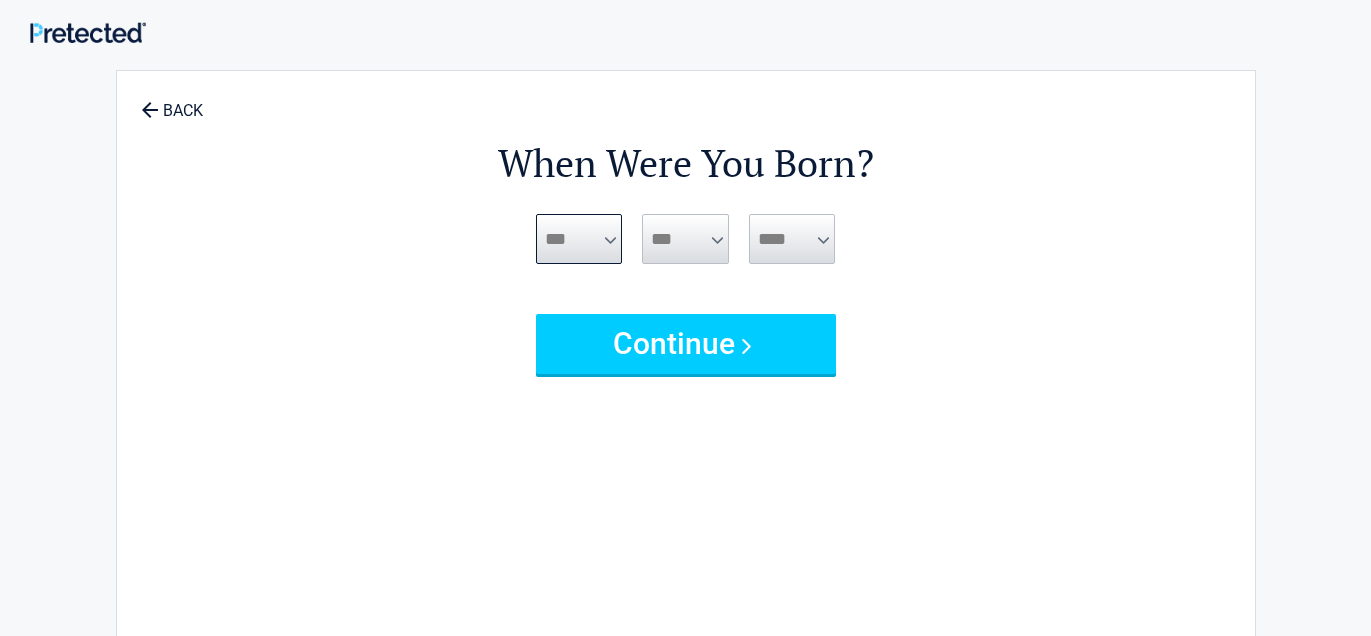 click on "*****
***
***
***
***
***
***
***
***
***
***
***
***" at bounding box center (579, 239) 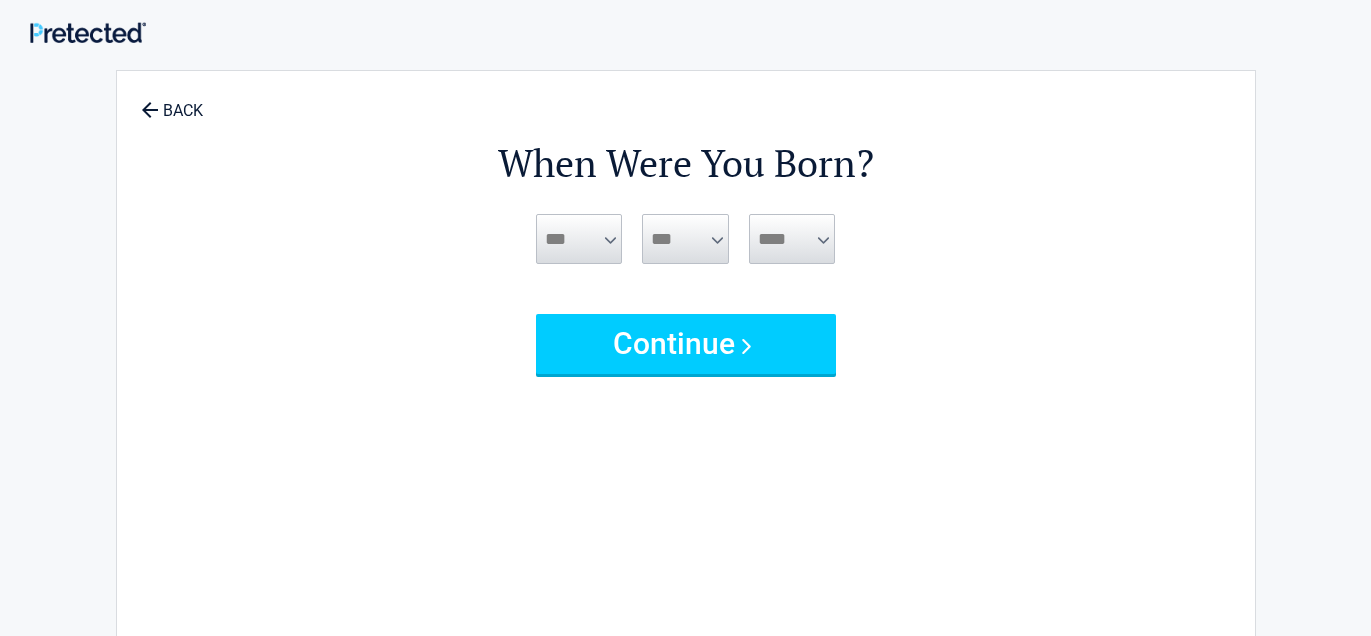 click on "*** * * * * * * * * * ** ** ** ** ** ** ** ** ** ** ** ** ** ** ** ** ** ** ** ** **" at bounding box center [685, 239] 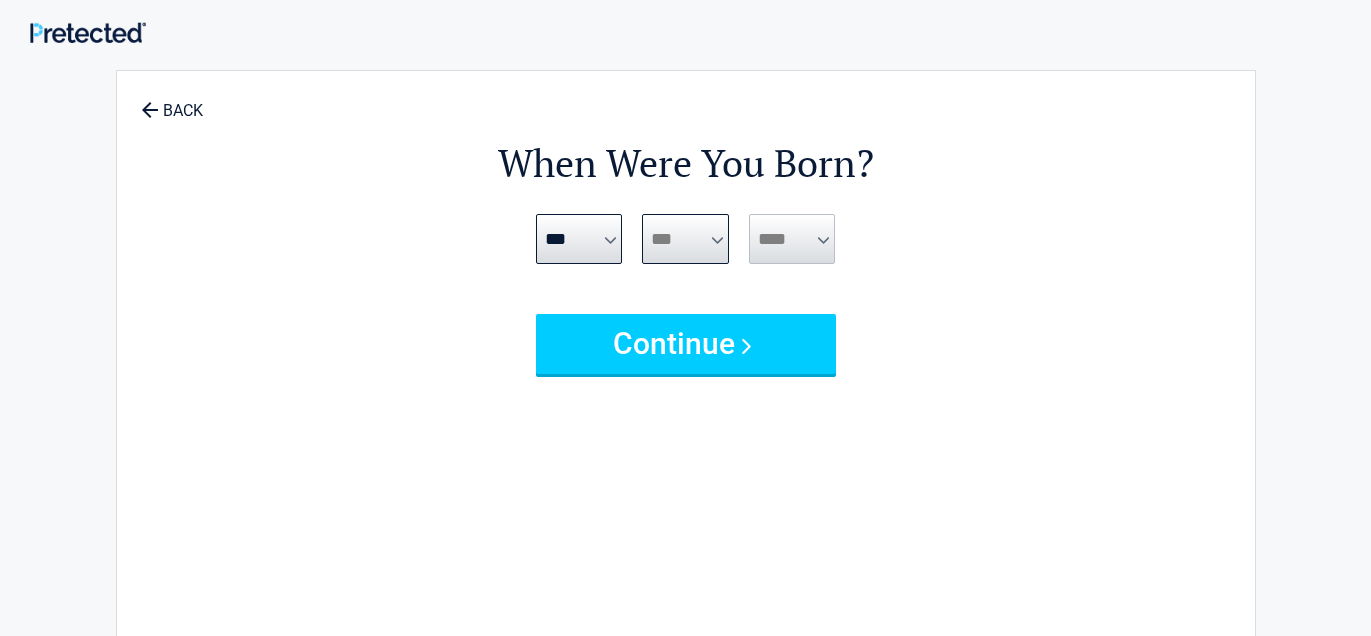 click on "*** * * * * * * * * * ** ** ** ** ** ** ** ** ** ** ** ** ** ** ** ** ** ** ** ** **" at bounding box center (685, 239) 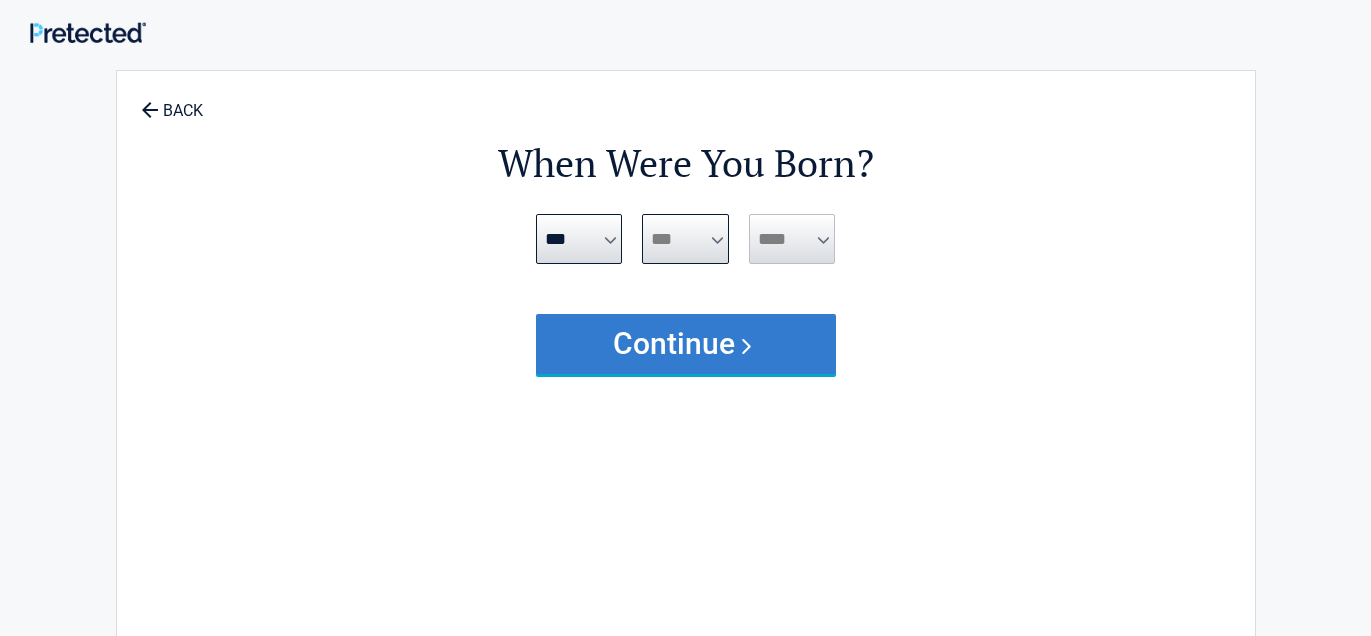 select on "**" 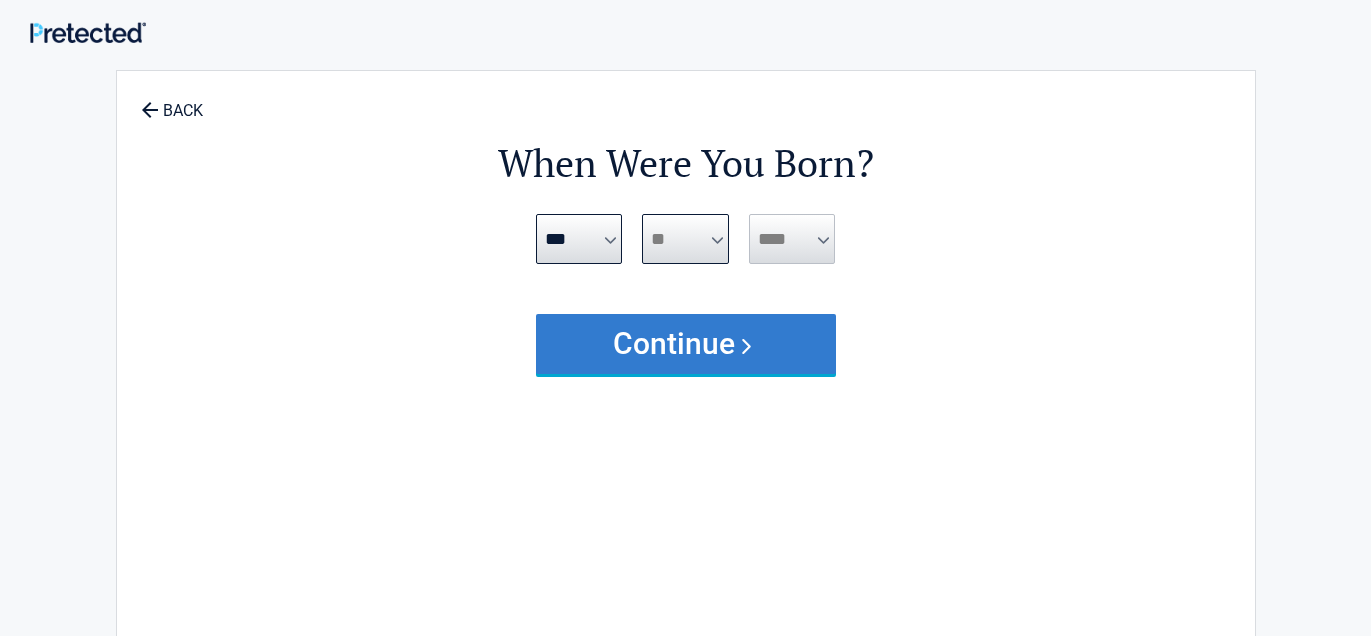 click on "*** * * * * * * * * * ** ** ** ** ** ** ** ** ** ** ** ** ** ** ** ** ** ** ** ** **" at bounding box center (685, 239) 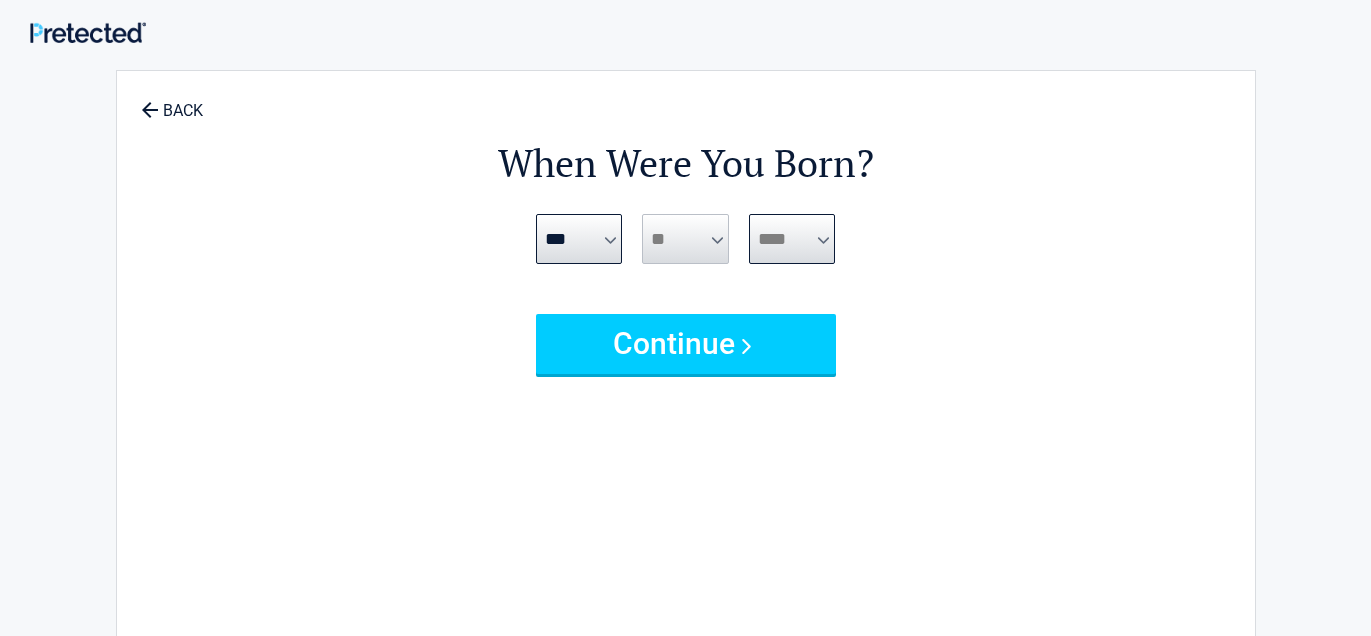 click on "****
****
****
****
****
****
****
****
****
****
****
****
****
****
****
****
****
****
****
****
****
****
****
****
****
****
****
****
****
****
****
****
****
****
****
****
****
****
****
****
****
****
****
****
****
****
****
****
****
****
****
****
****
****
****
****
****
****
****
****
****
****
****
****" at bounding box center (792, 239) 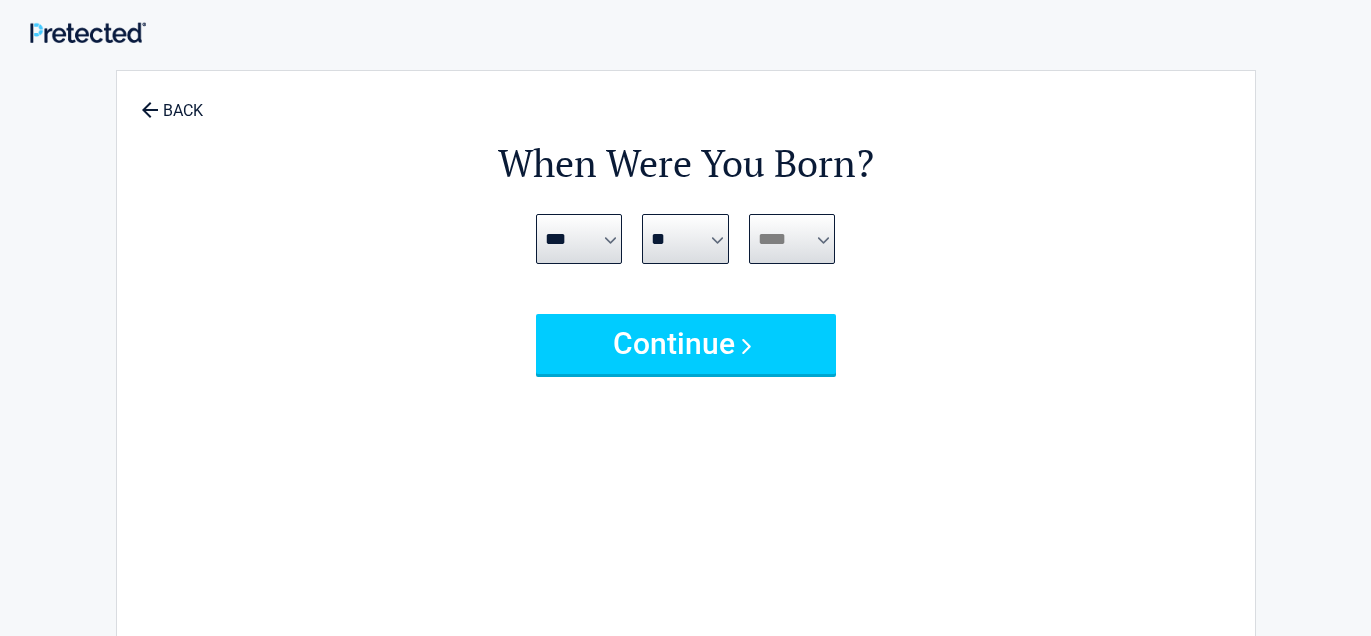 select on "****" 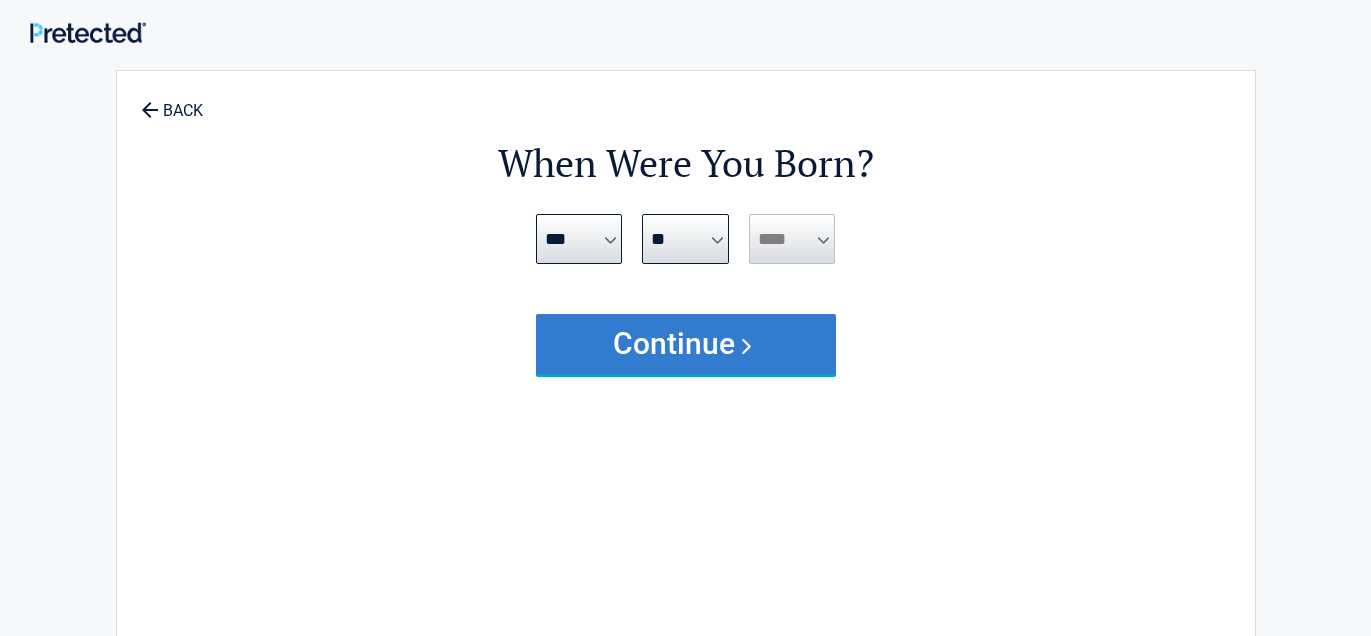 click on "Continue" at bounding box center [686, 344] 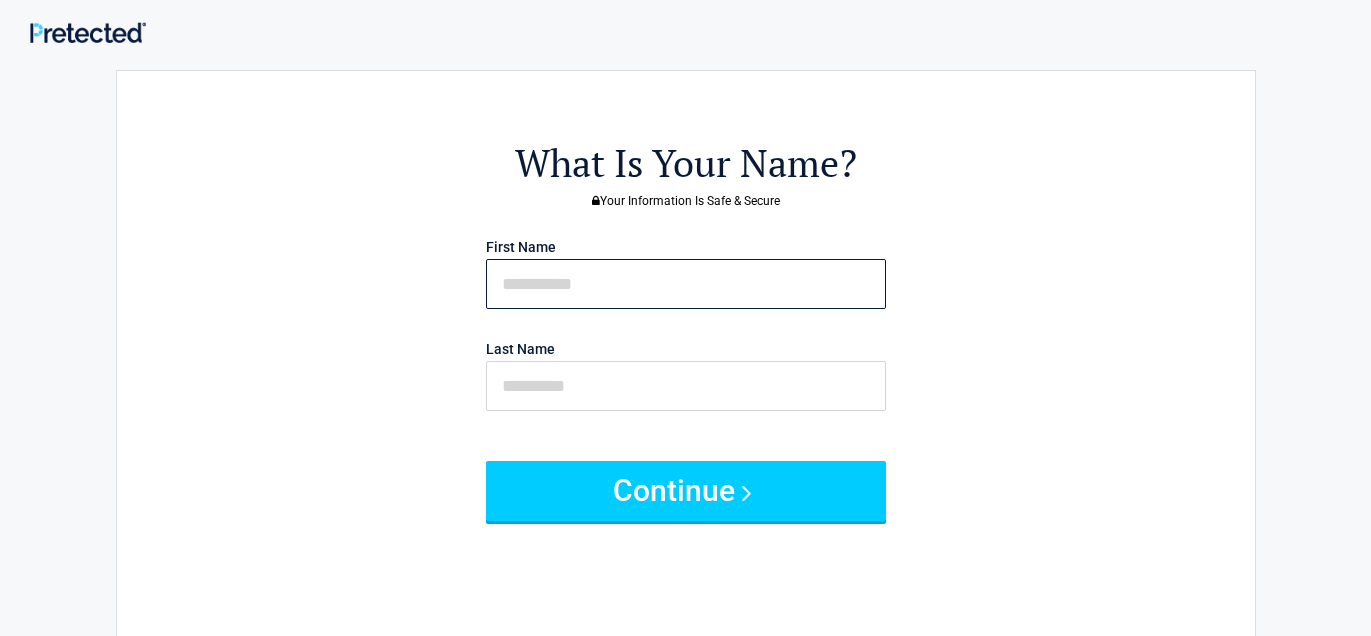 click at bounding box center [686, 284] 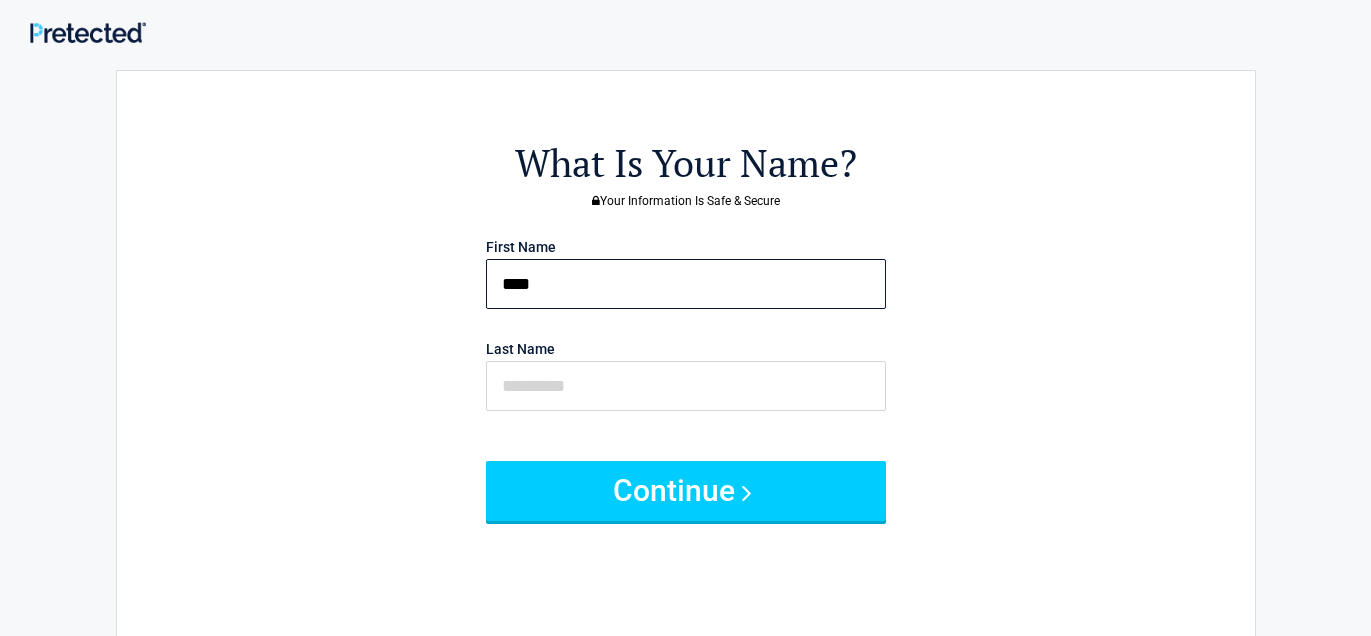 type on "****" 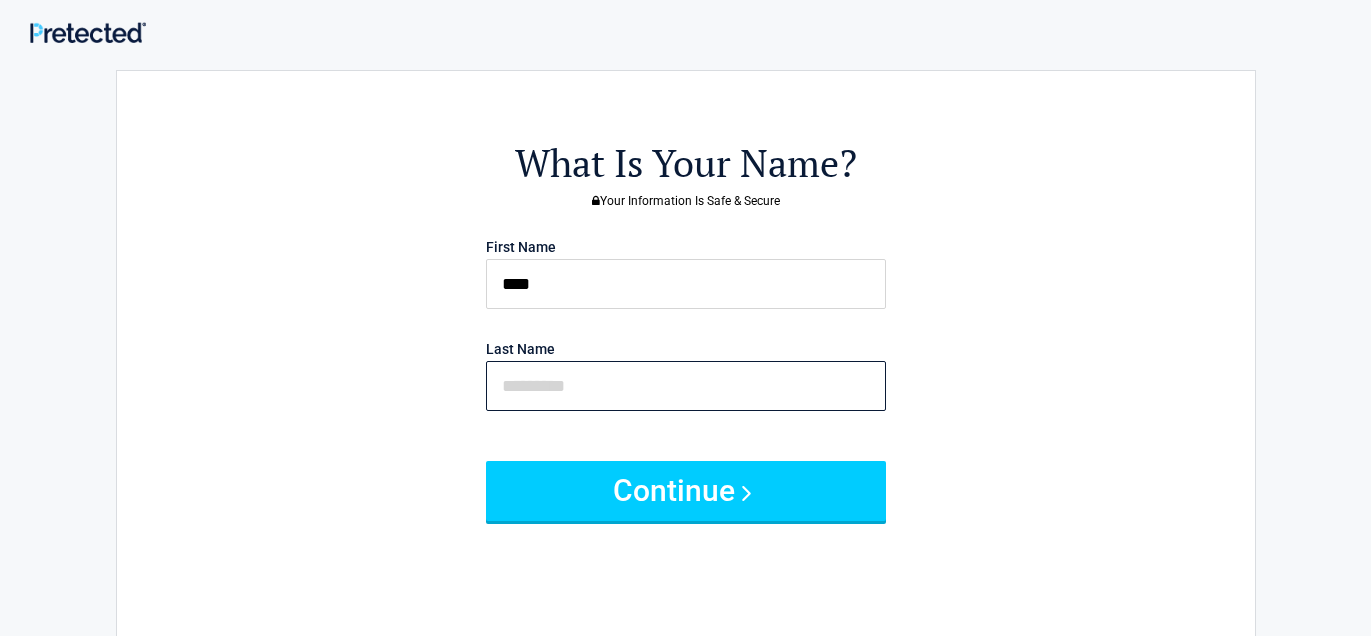 click at bounding box center [686, 386] 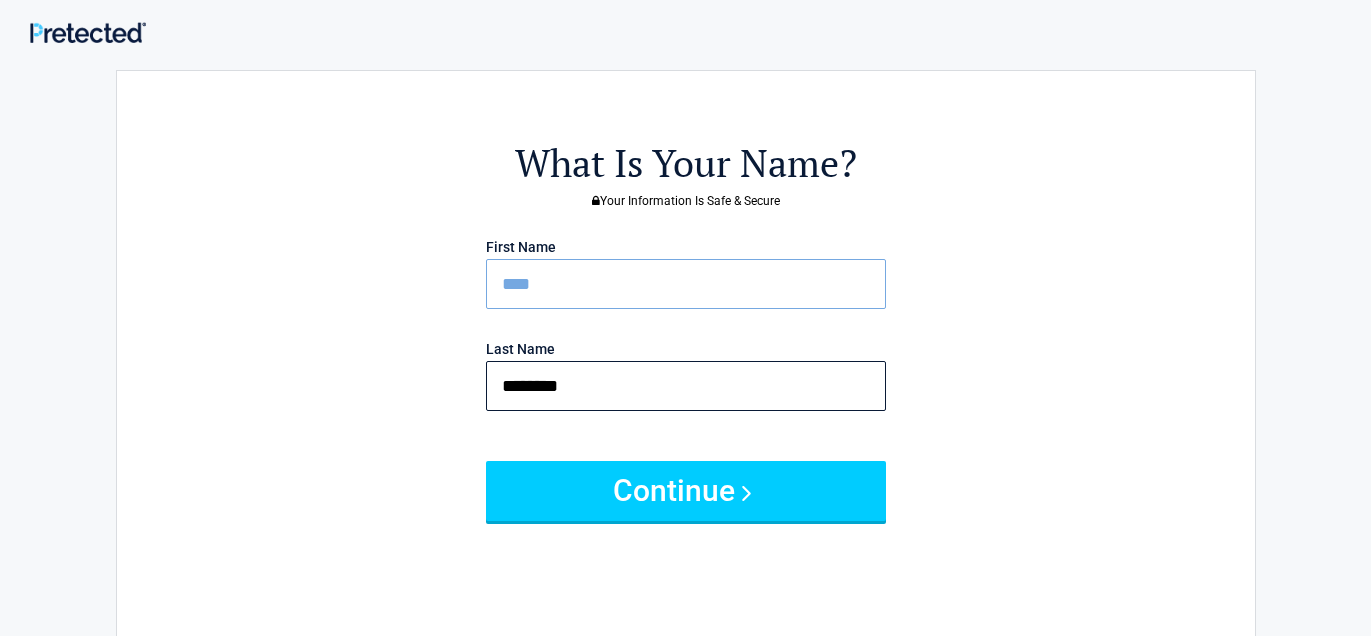 type on "********" 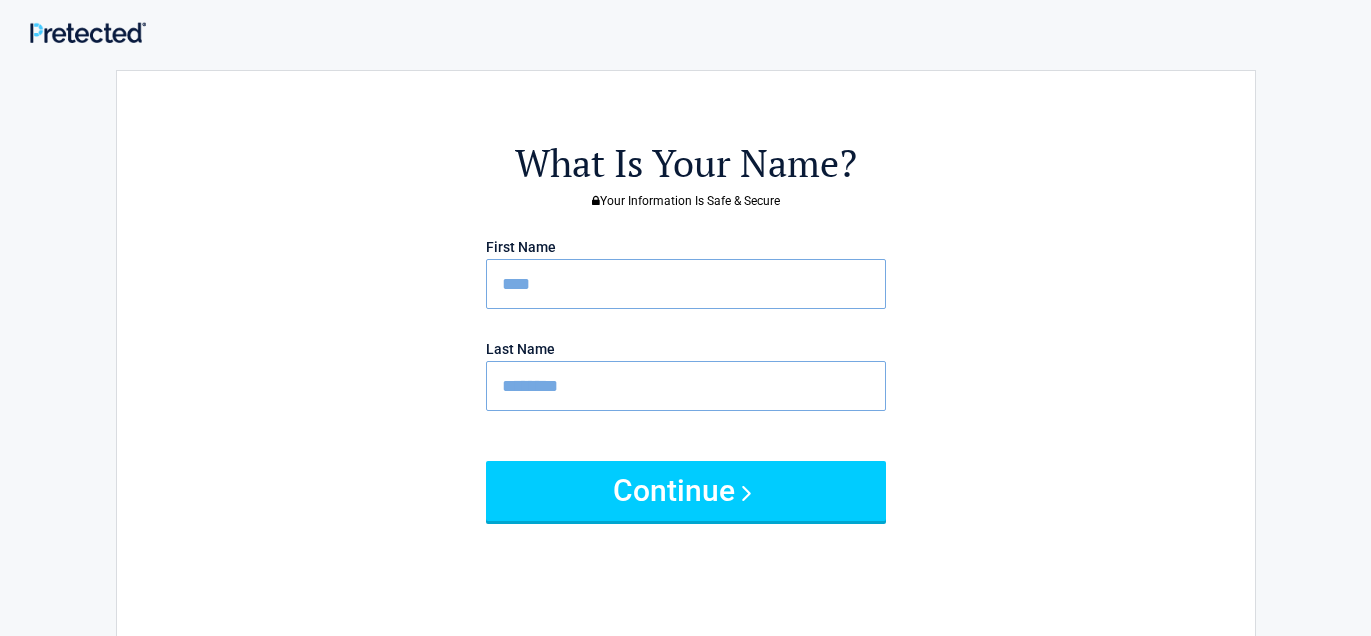 click on "****" at bounding box center [686, 284] 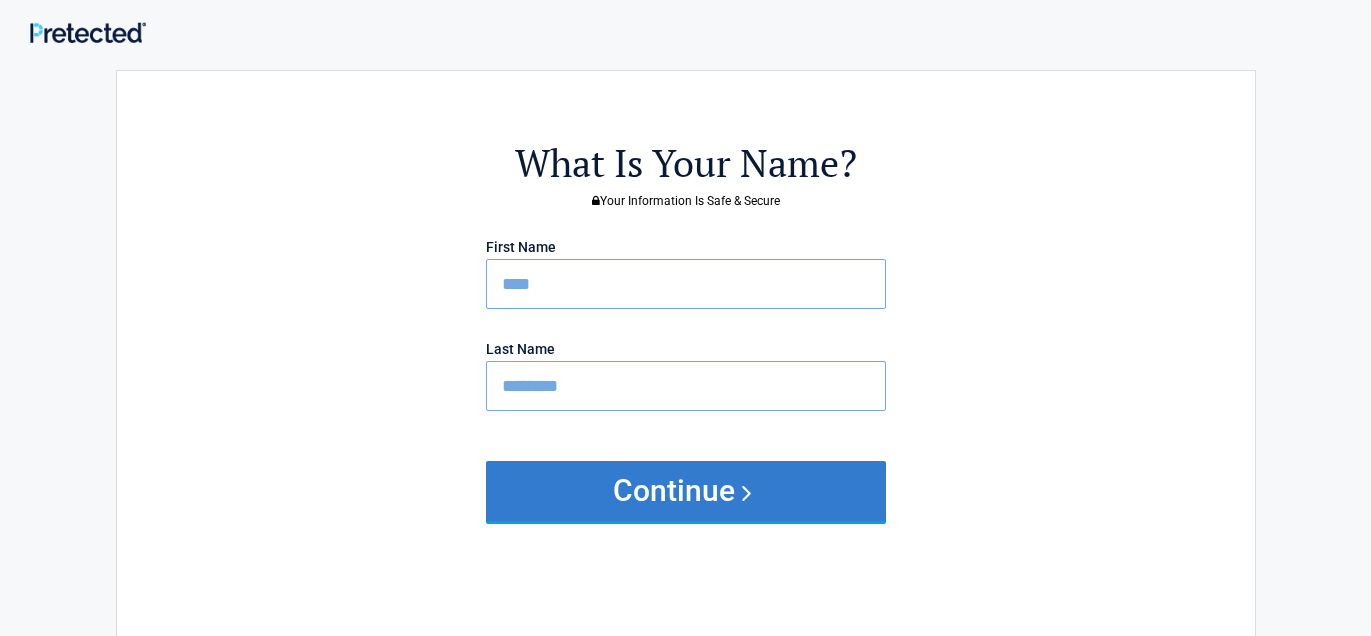 click on "Continue" at bounding box center (686, 491) 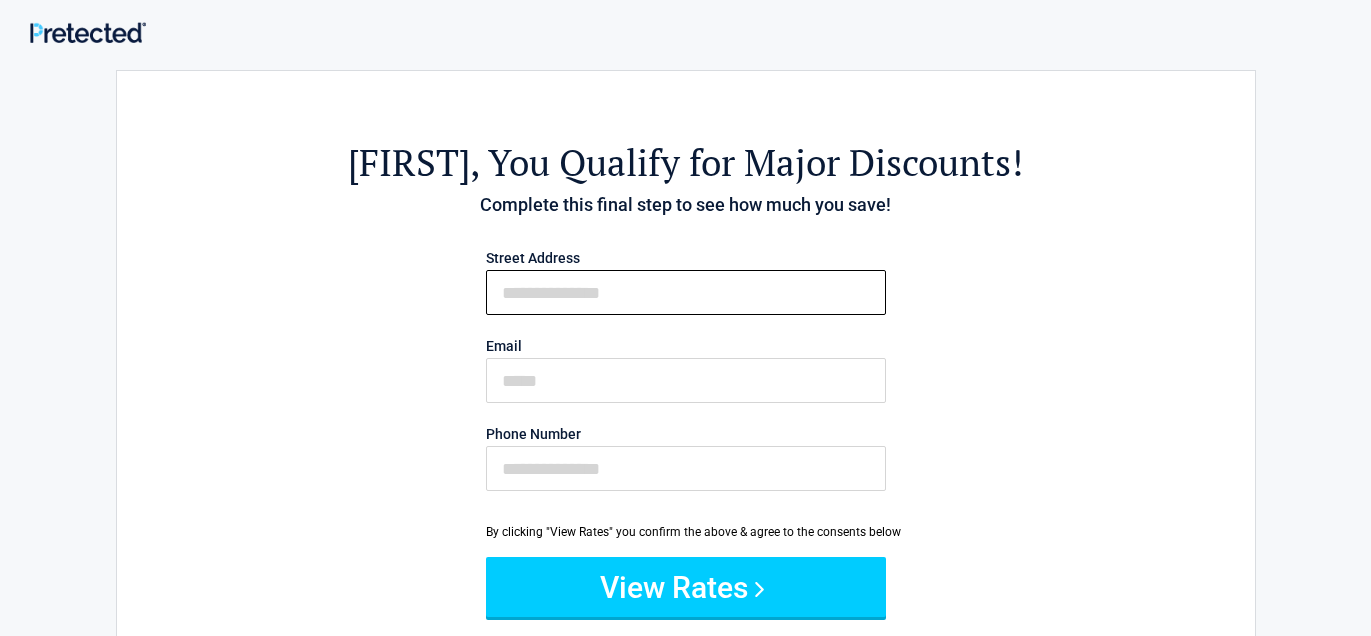 click on "First Name" at bounding box center (686, 292) 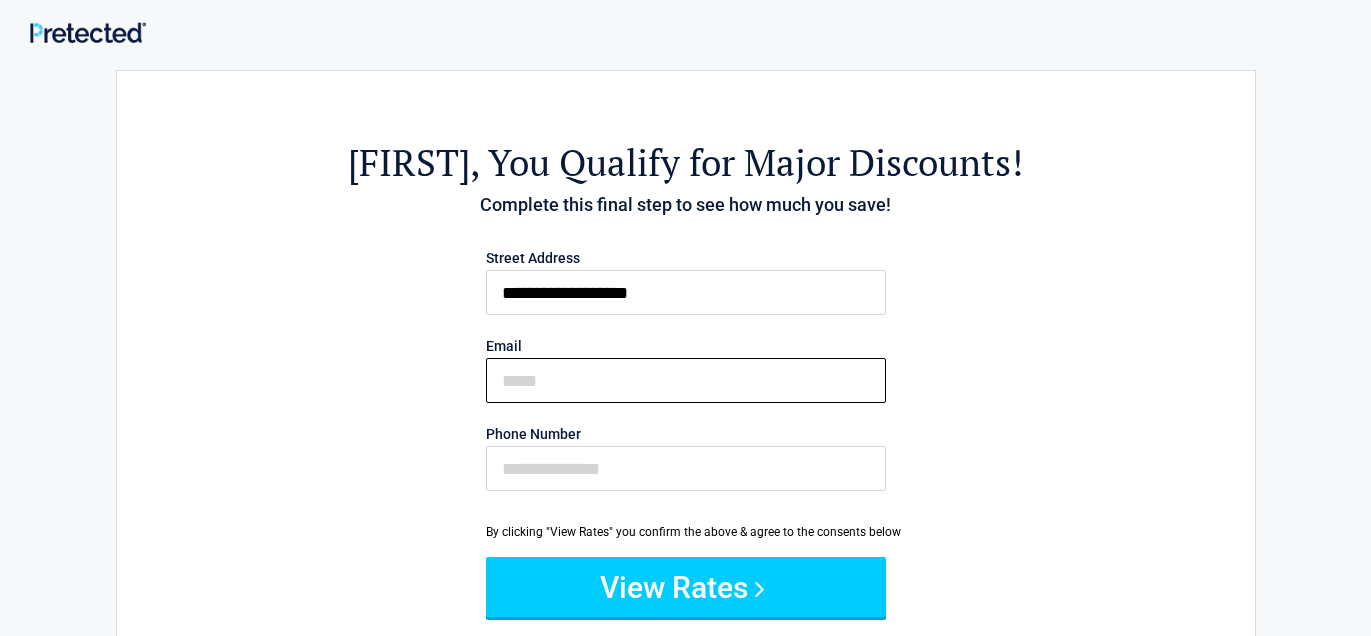 type on "**********" 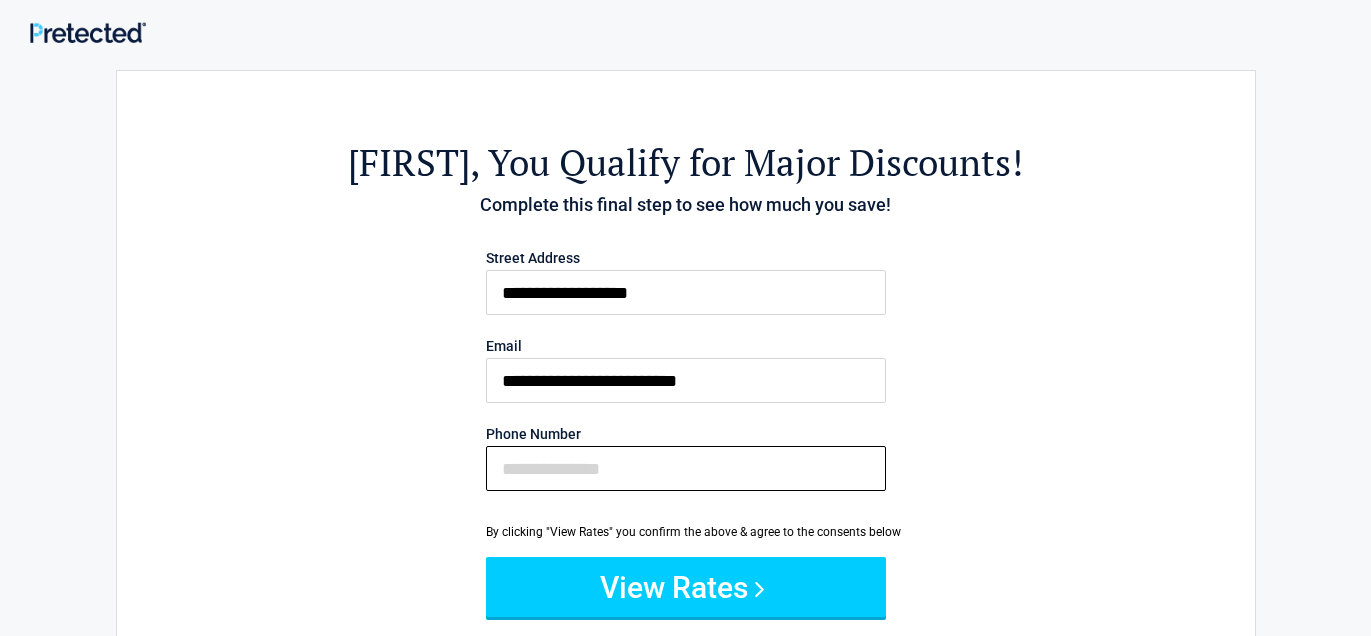 type on "**********" 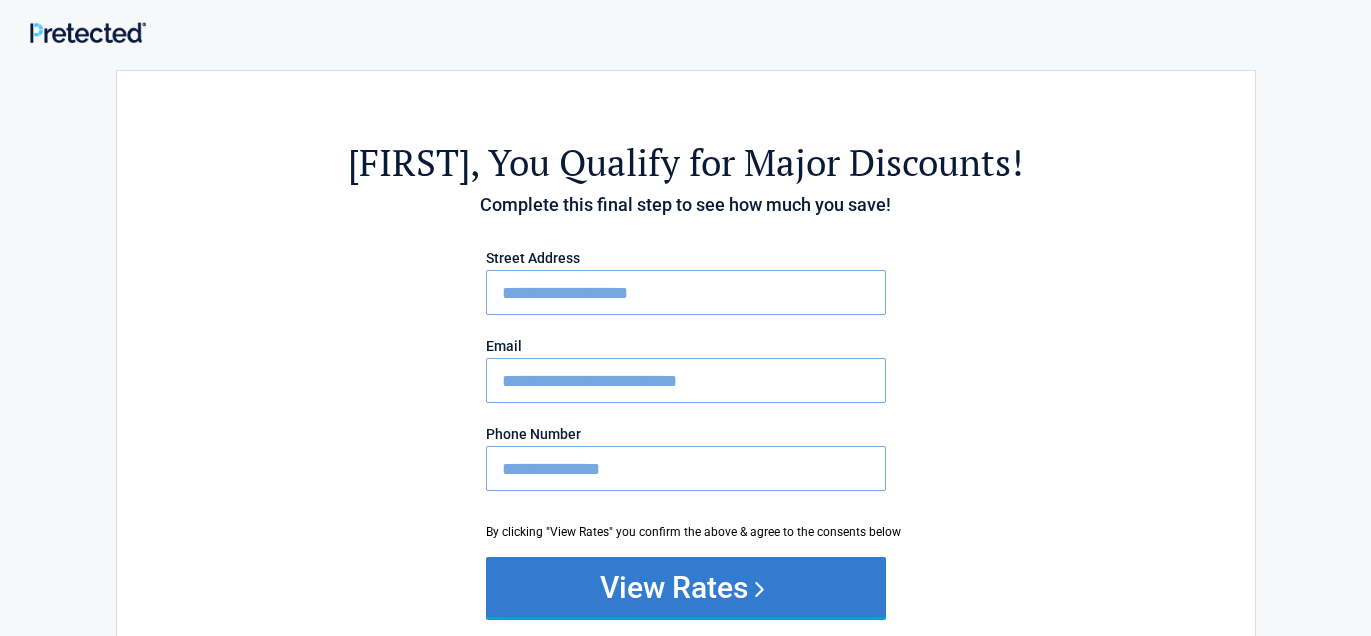click on "View Rates" at bounding box center [686, 587] 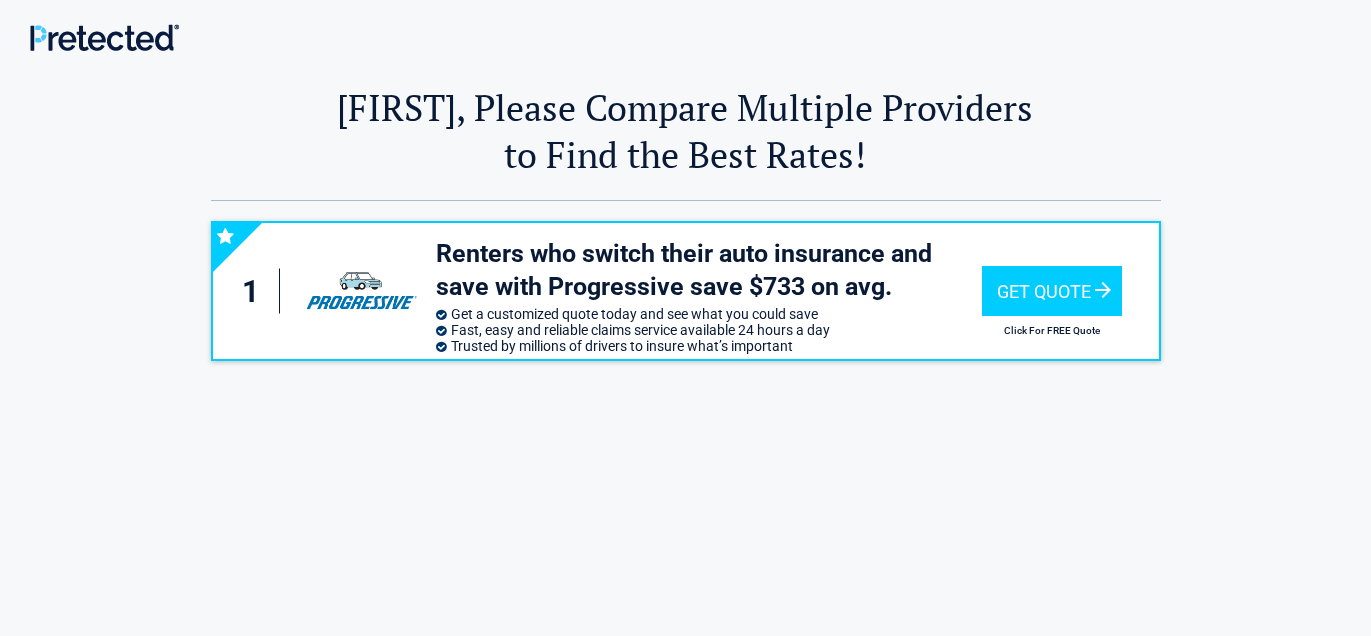 scroll, scrollTop: 0, scrollLeft: 0, axis: both 